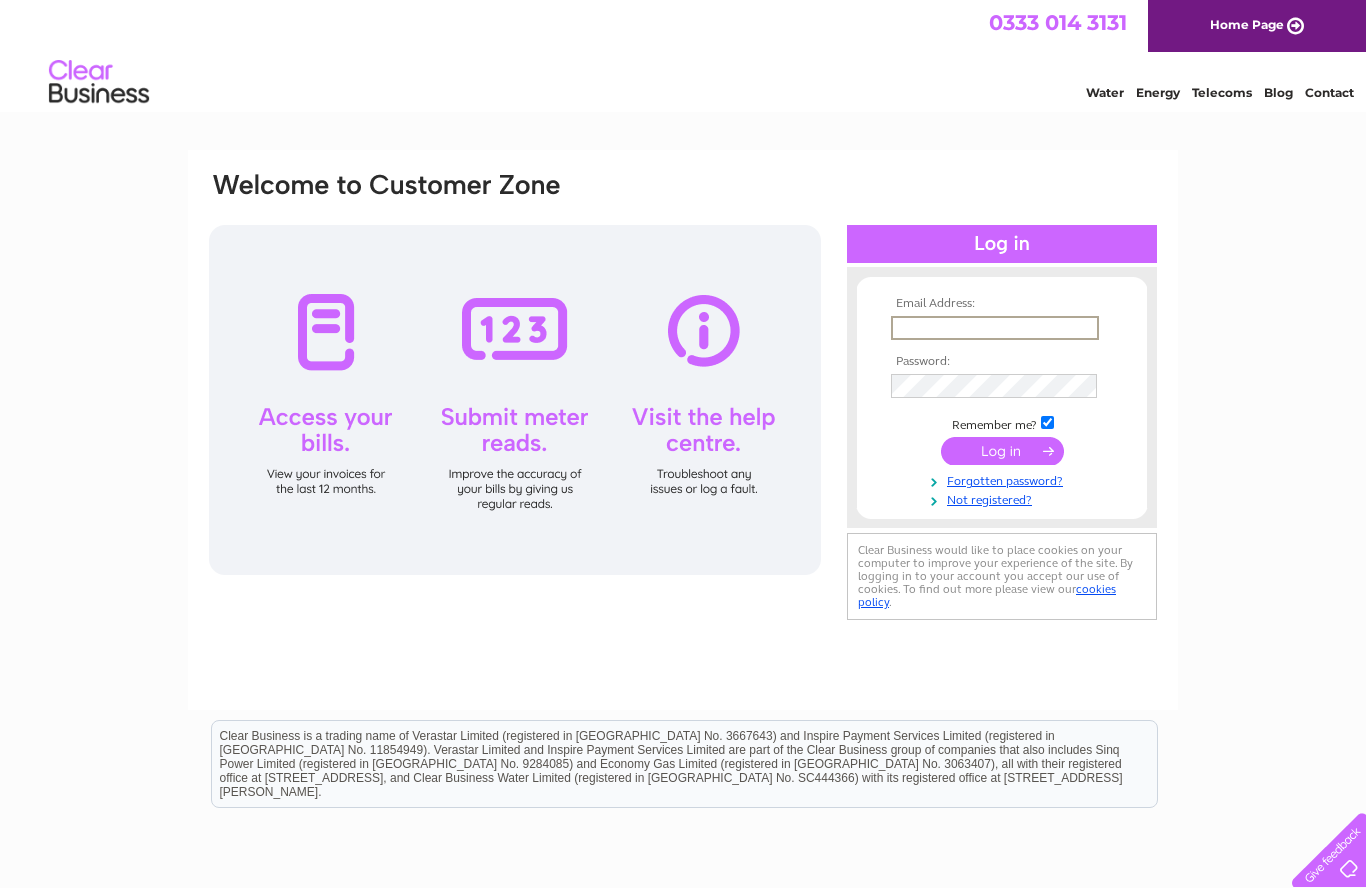 scroll, scrollTop: 0, scrollLeft: 0, axis: both 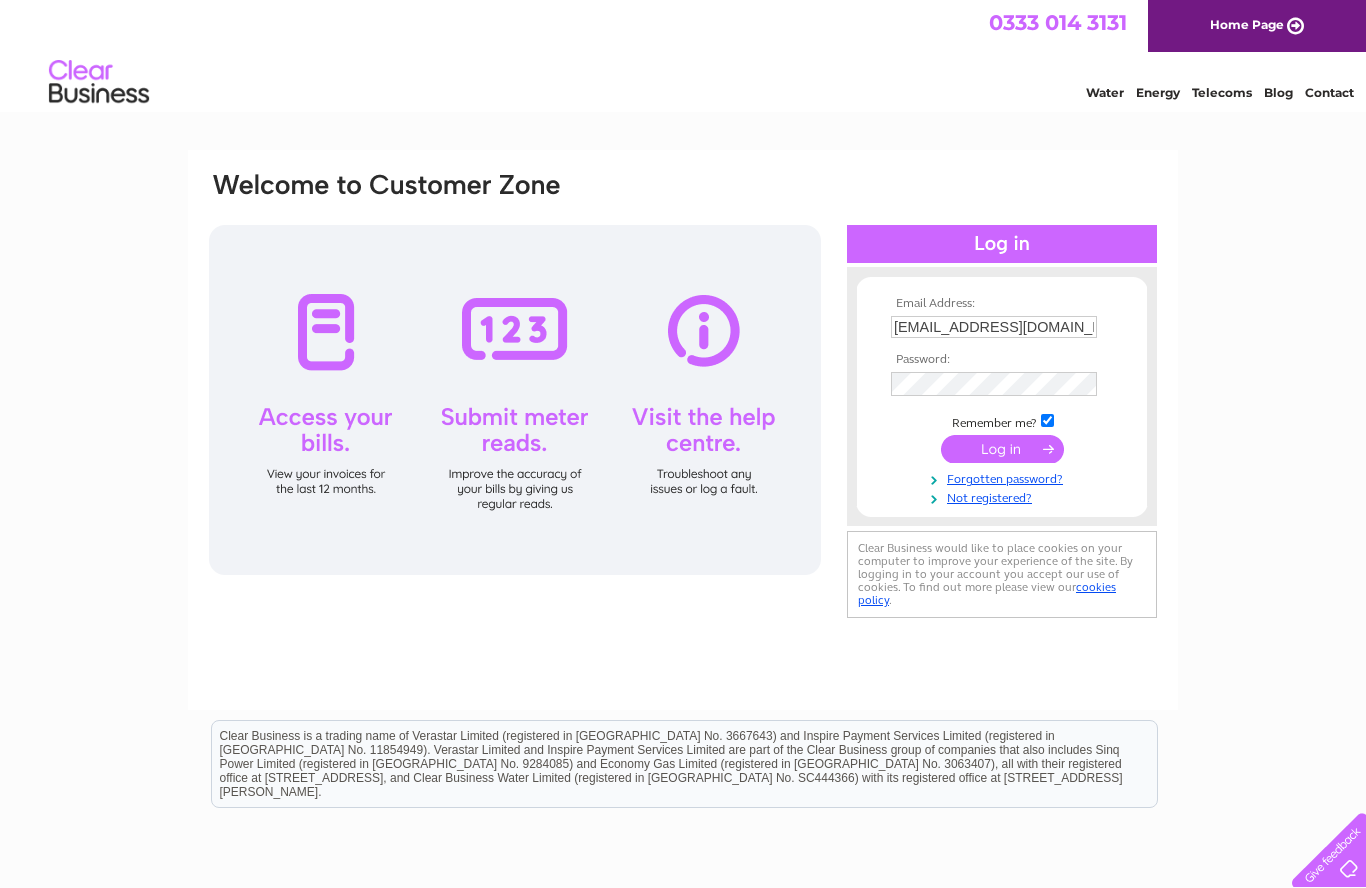 click at bounding box center [1002, 449] 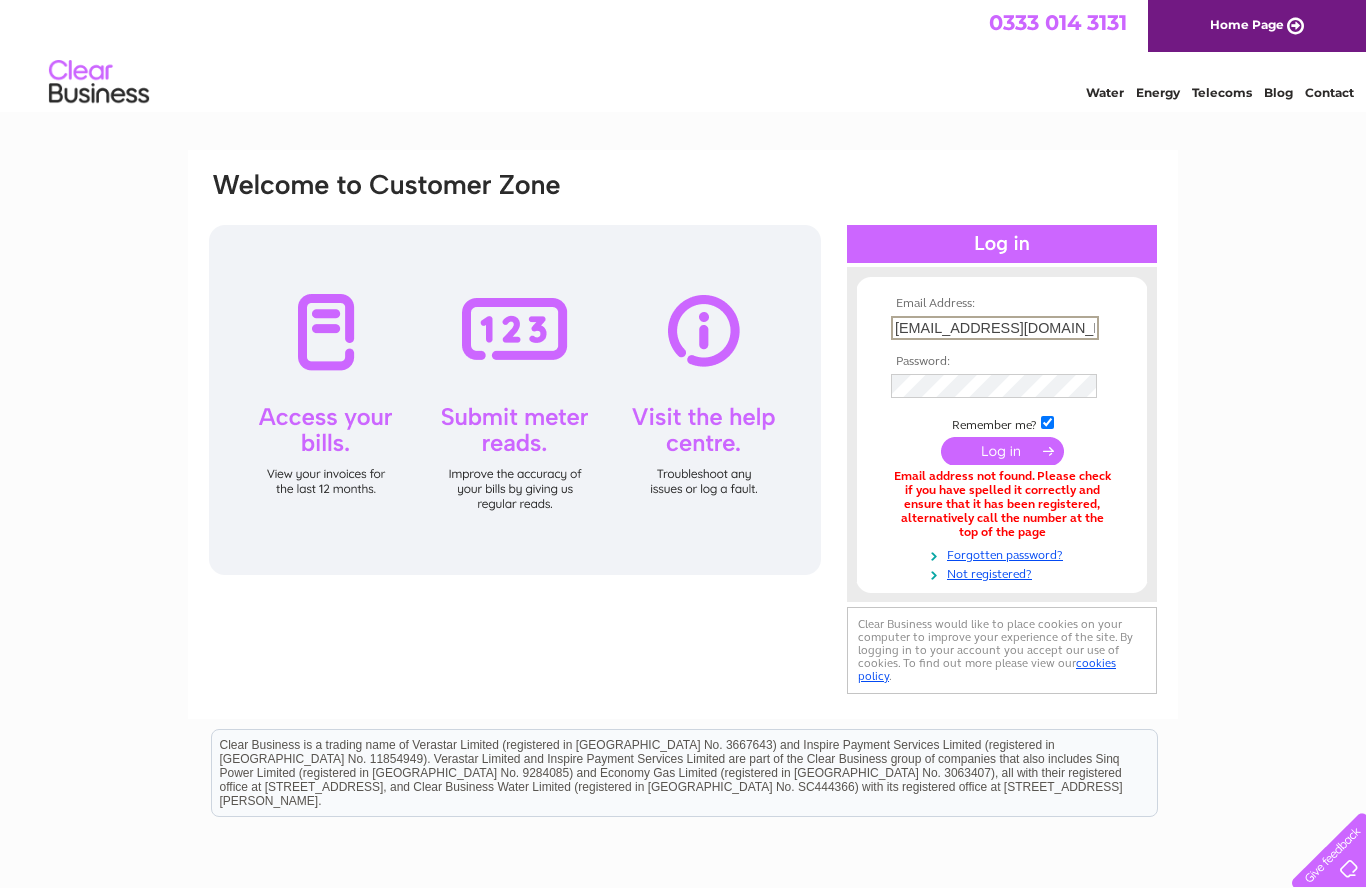 scroll, scrollTop: 0, scrollLeft: 0, axis: both 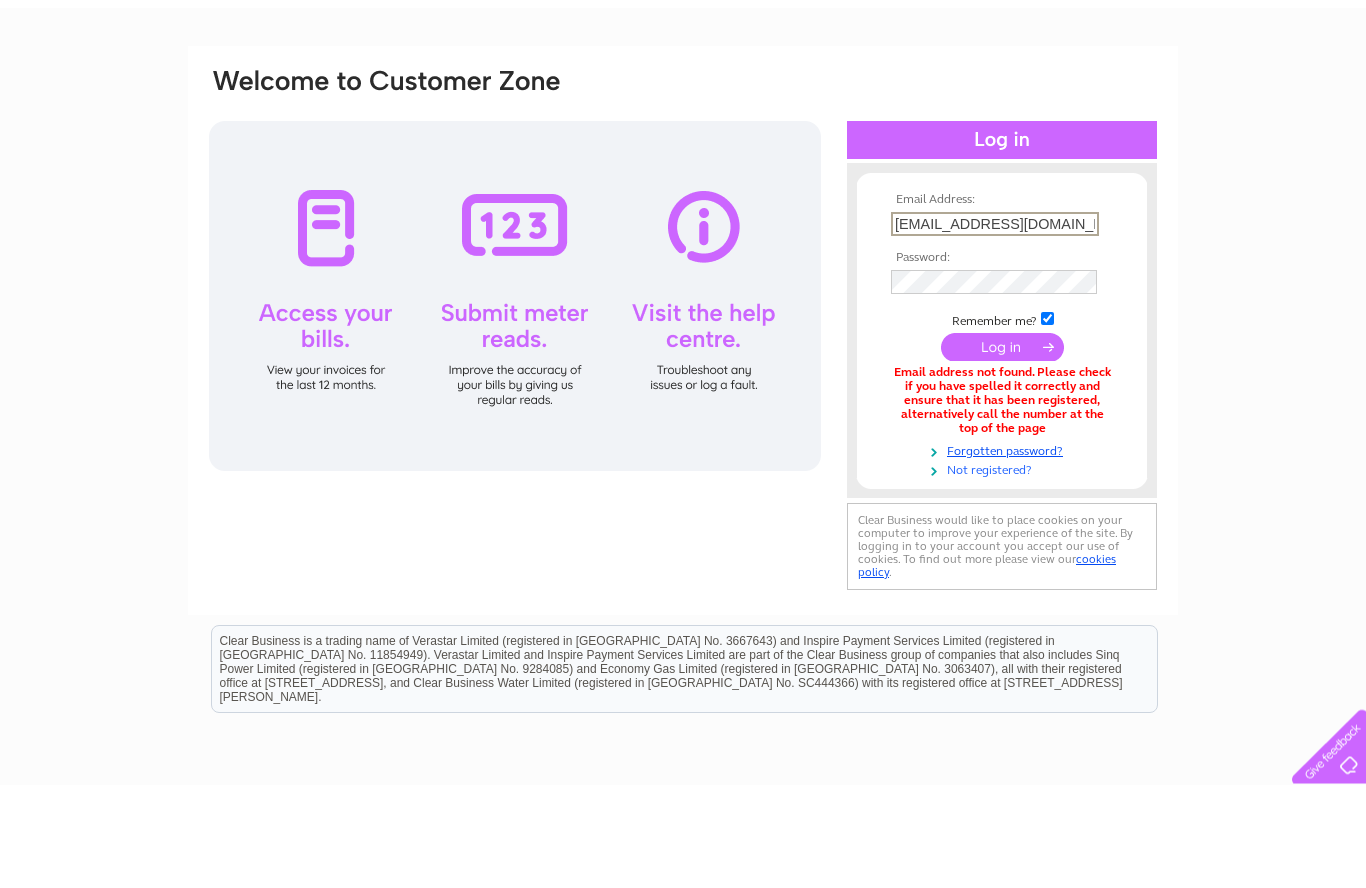 click on "Not registered?" at bounding box center [1004, 572] 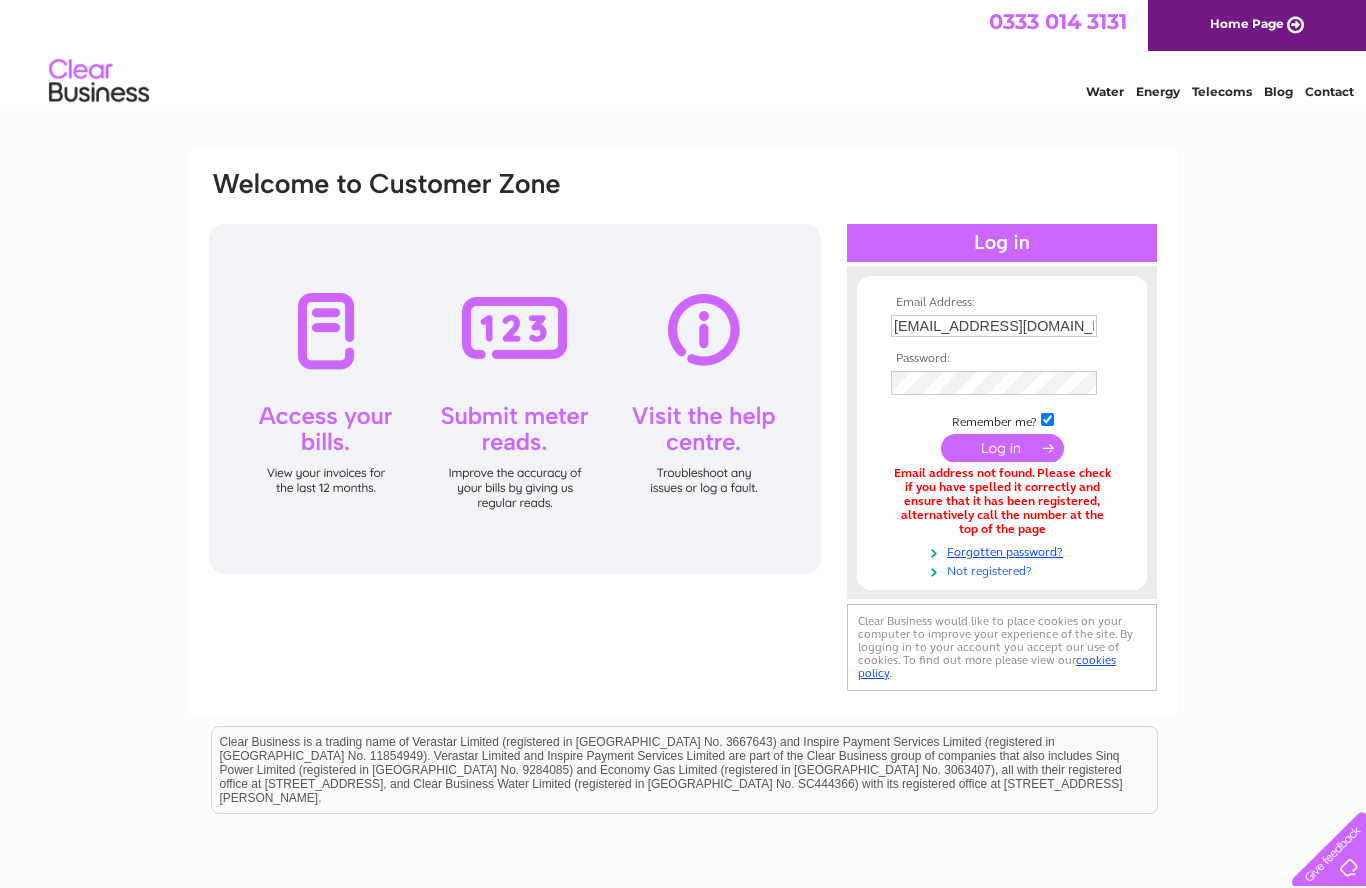 scroll, scrollTop: 178, scrollLeft: 0, axis: vertical 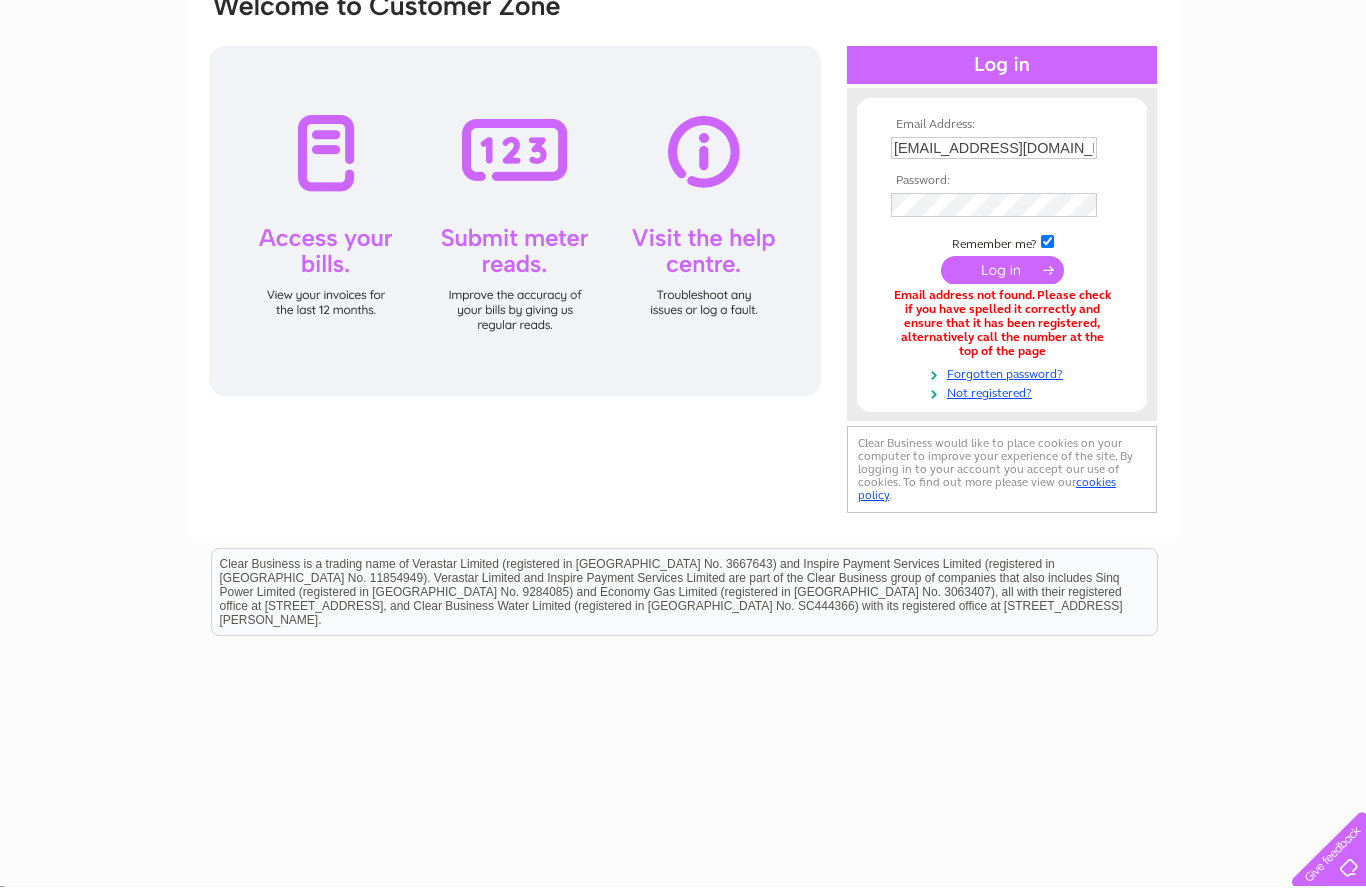 click on "liztennyson@hotmail.co.uk" at bounding box center (994, 149) 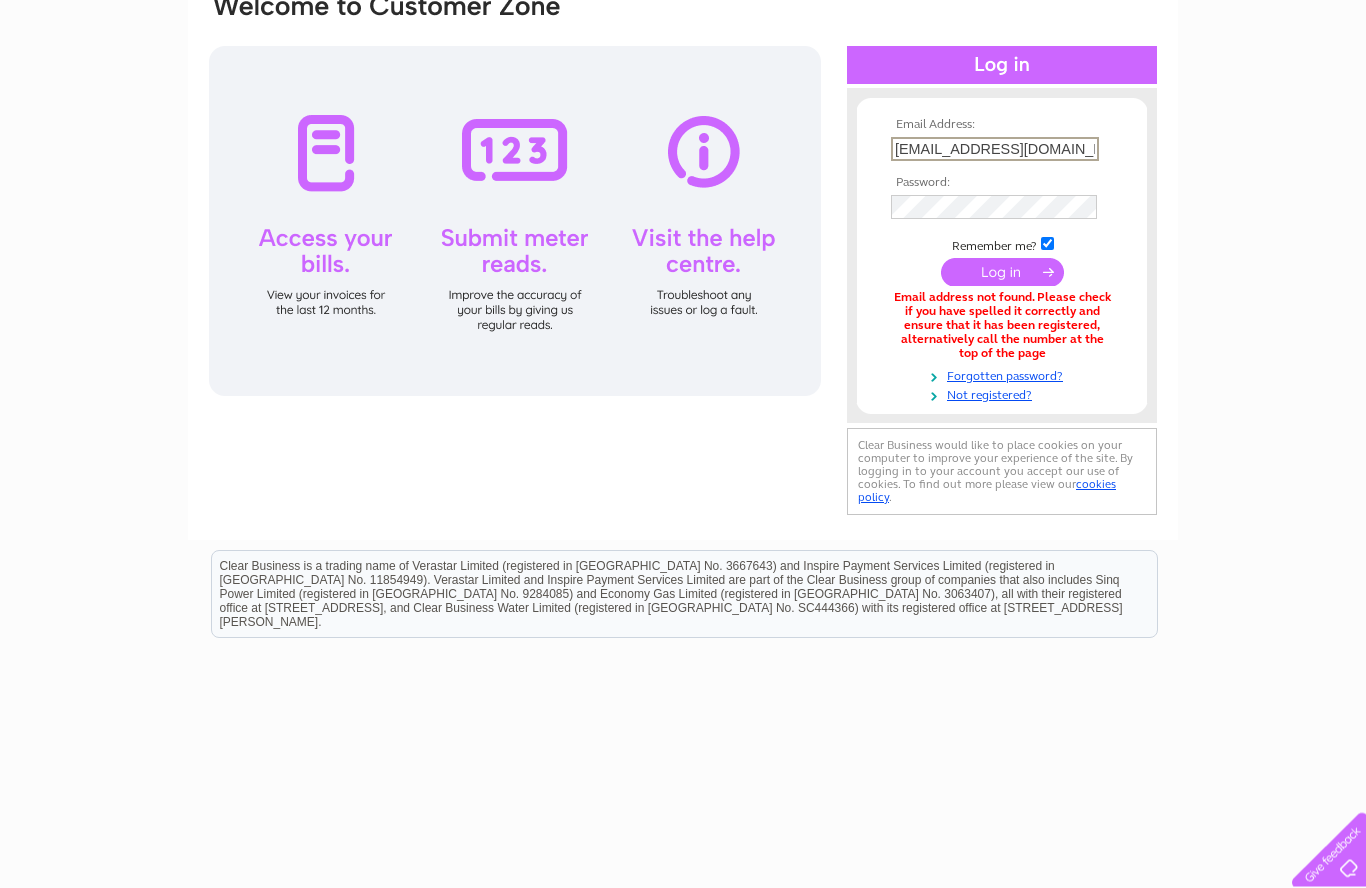click on "liztennyson@hotmail.co.uk" at bounding box center (995, 150) 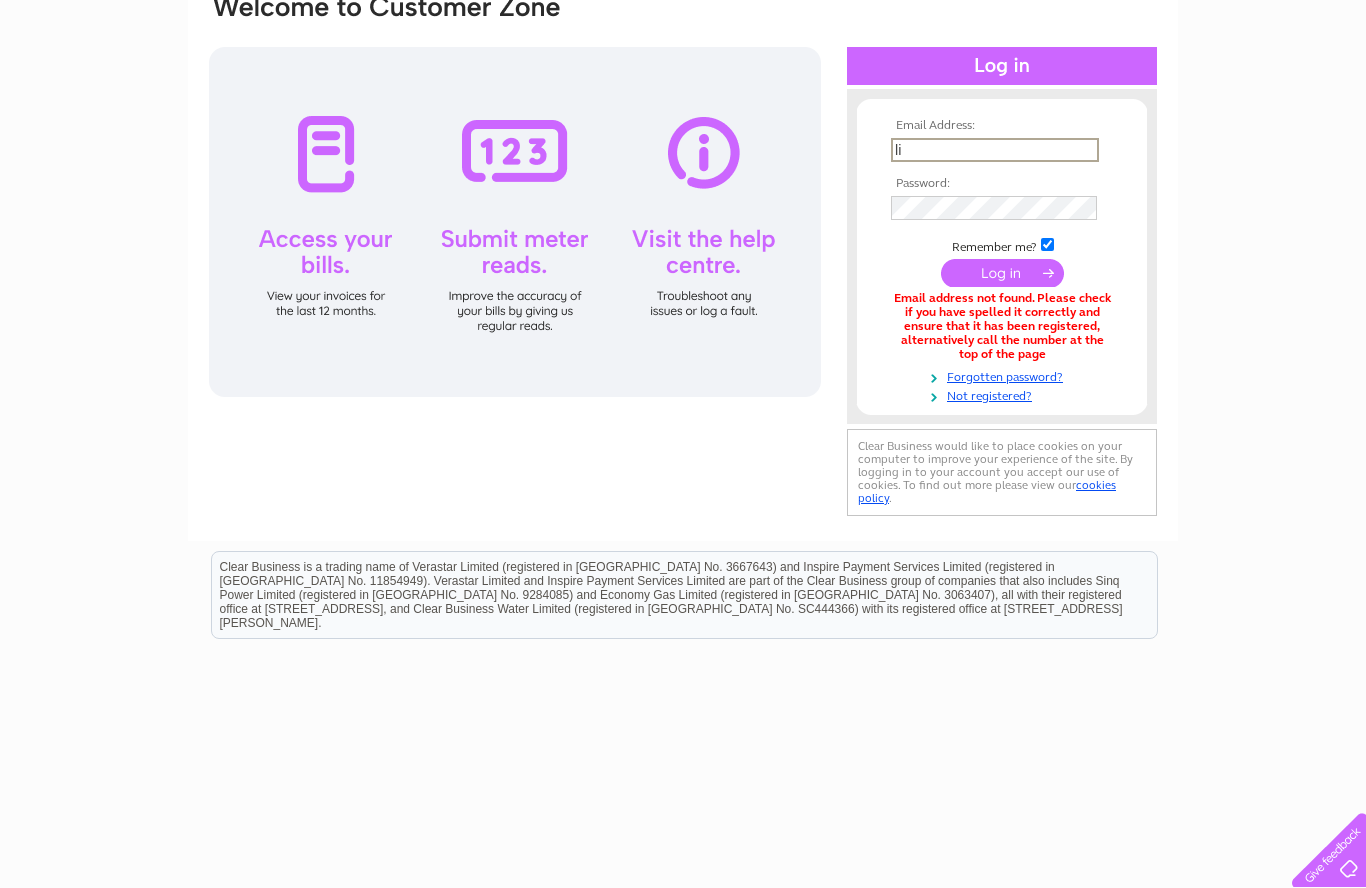 type on "l" 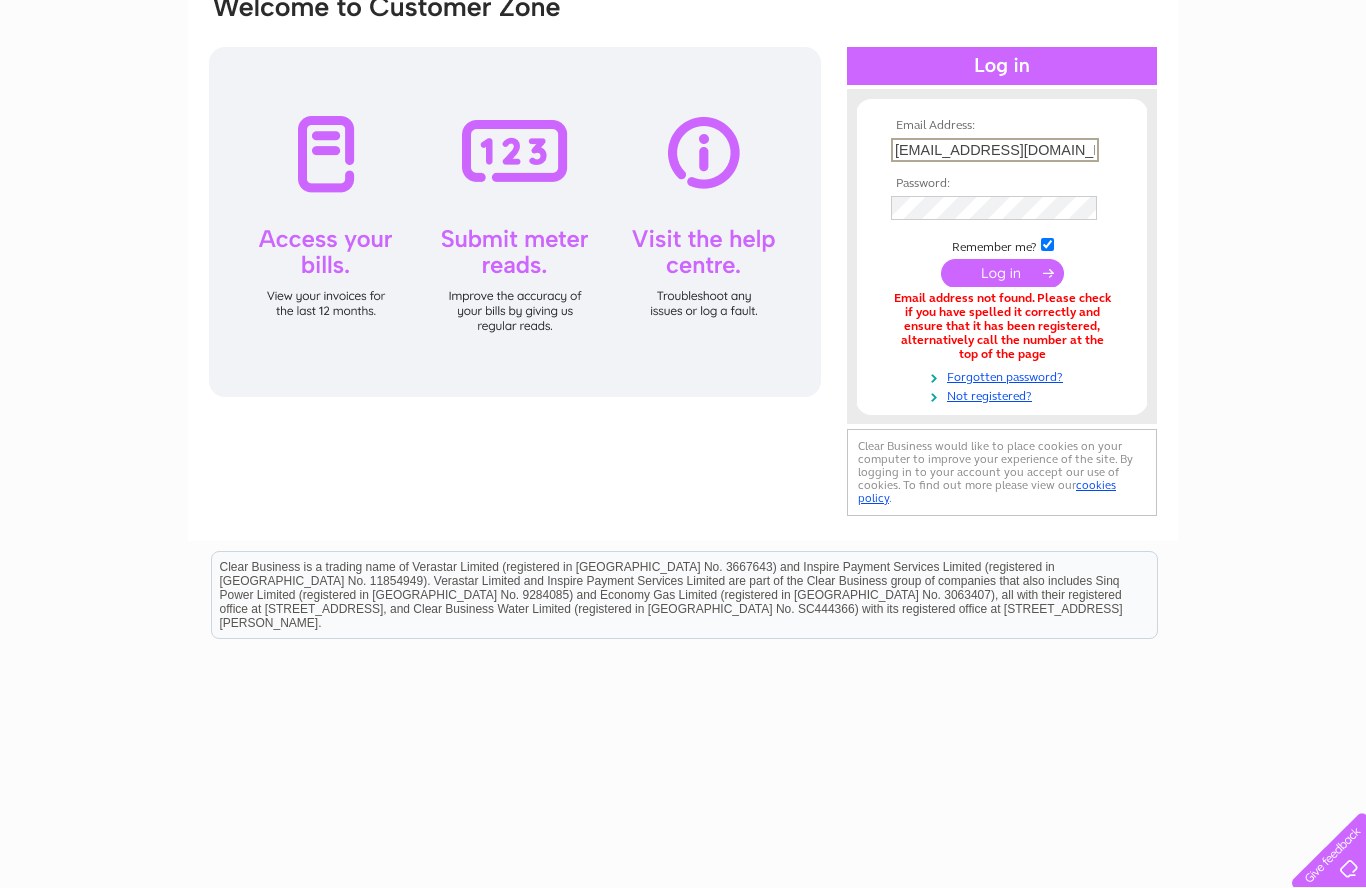 type on "Kingsley2470@hotmail.com" 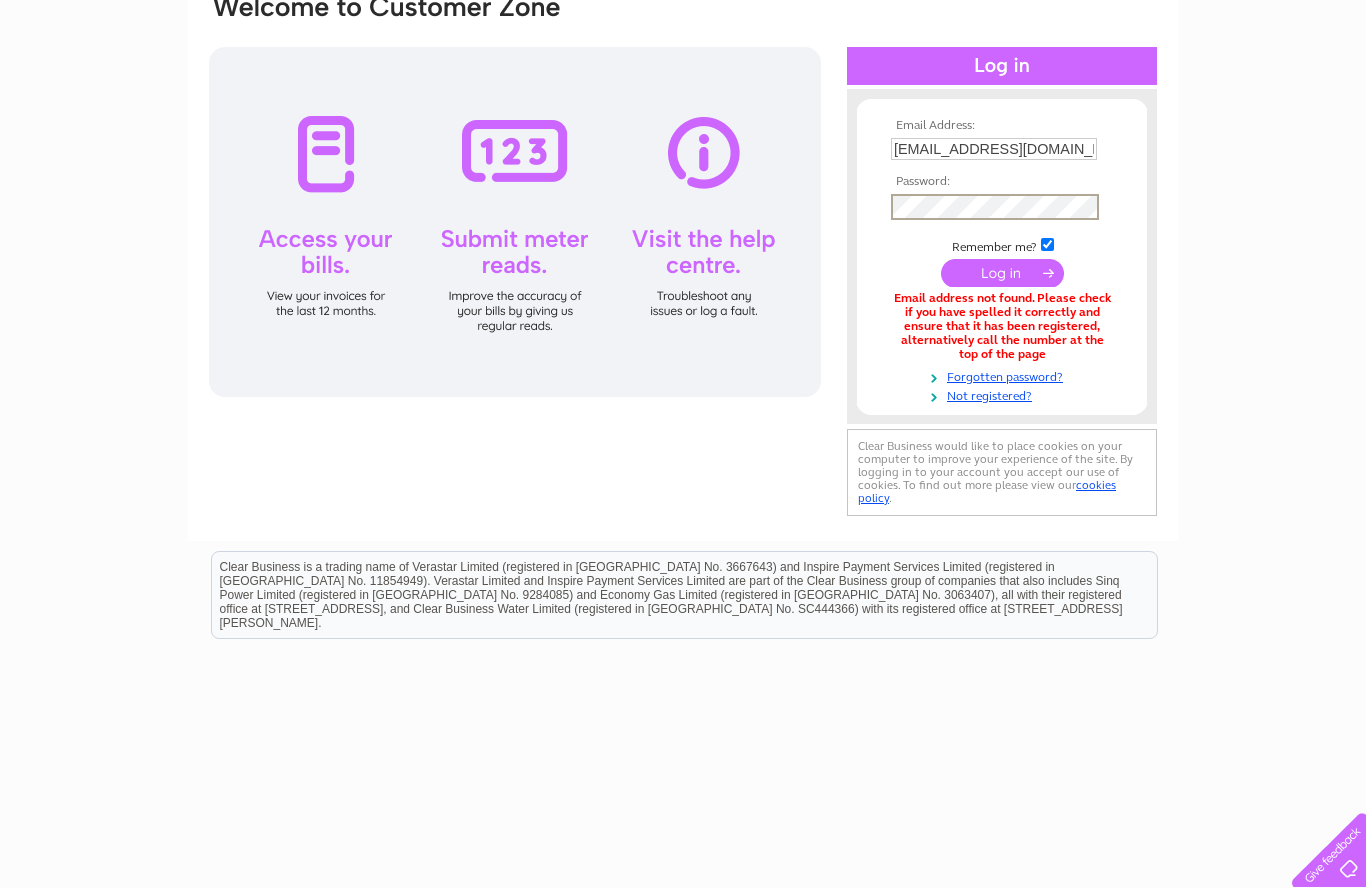 click at bounding box center [1002, 273] 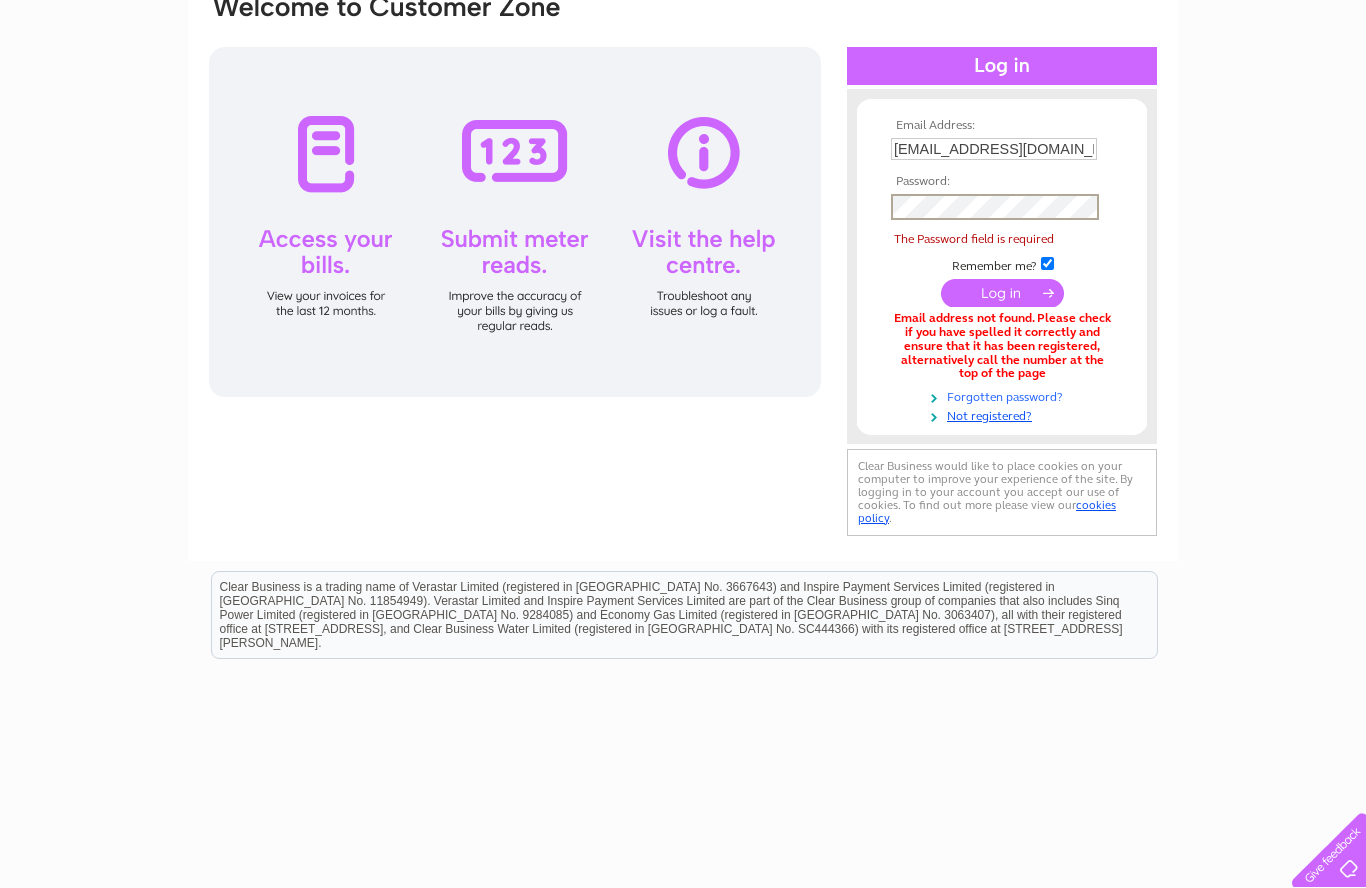 click on "Forgotten password?" at bounding box center (1004, 395) 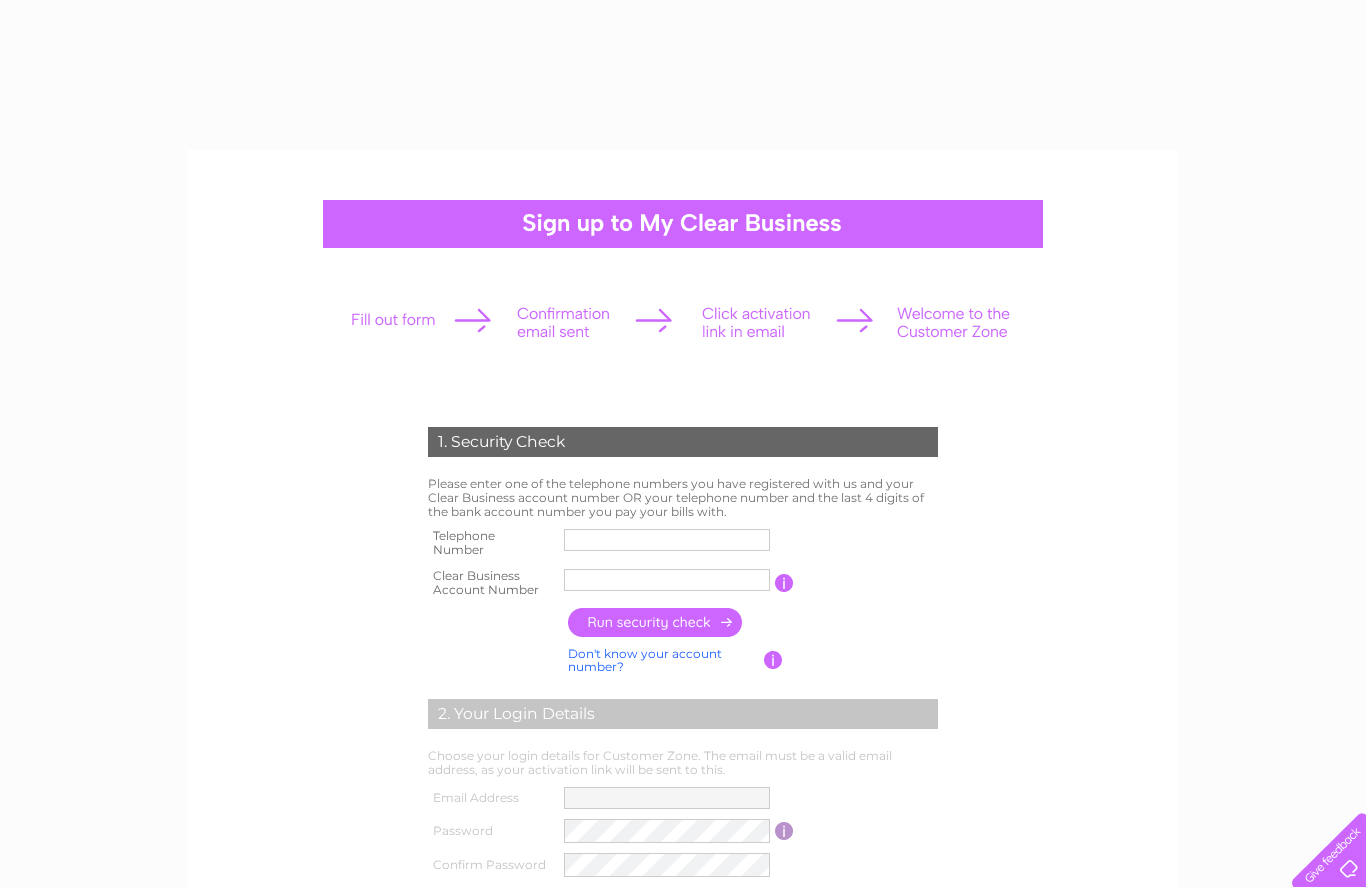 scroll, scrollTop: 0, scrollLeft: 0, axis: both 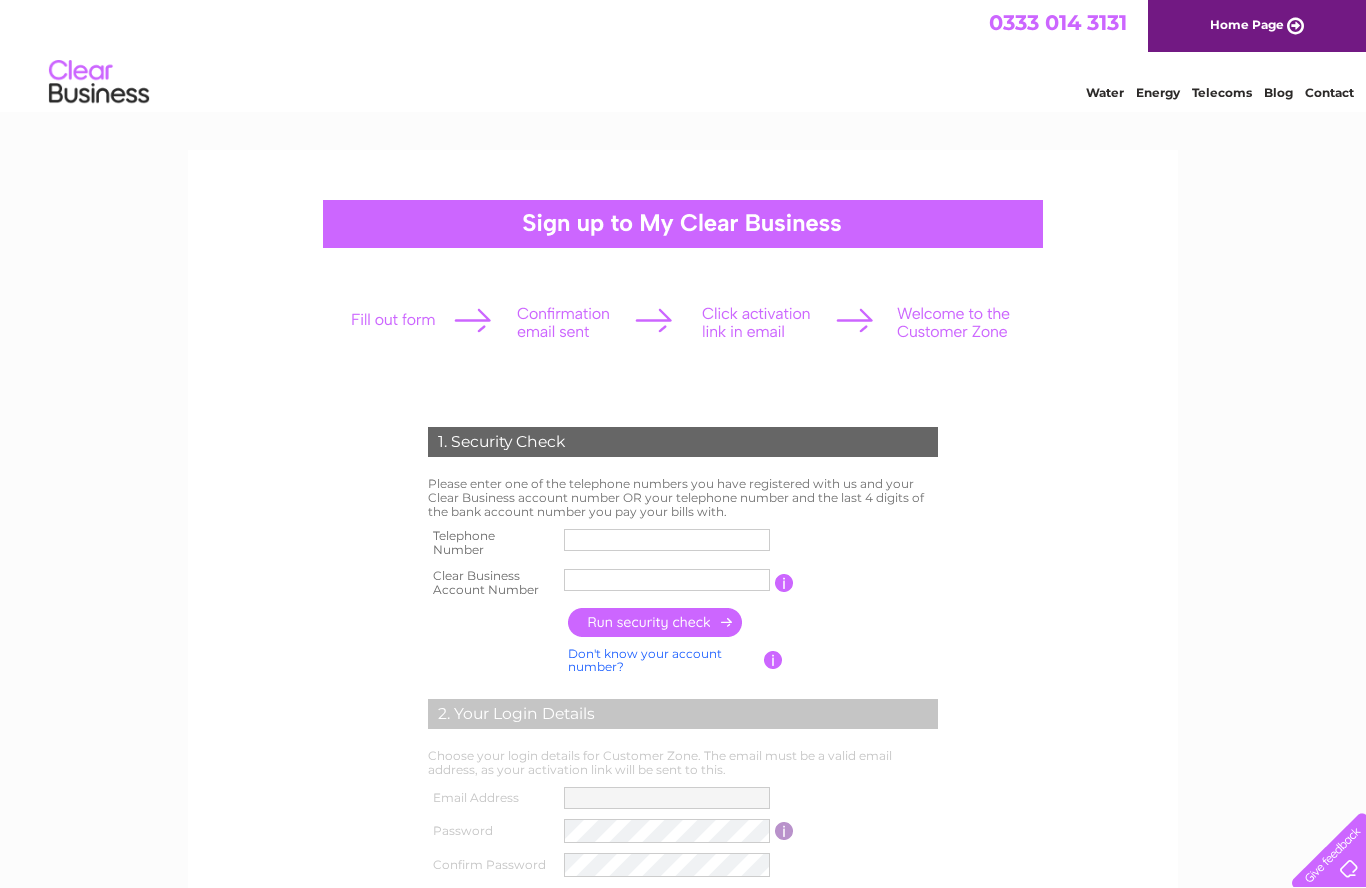 click on "1. Security Check
Please enter one of the telephone numbers you have registered with us and your Clear Business account number OR your telephone number and the last 4 digits of the bank account number you pay your bills with.
Telephone Number
Clear Business Account Number" at bounding box center (683, 669) 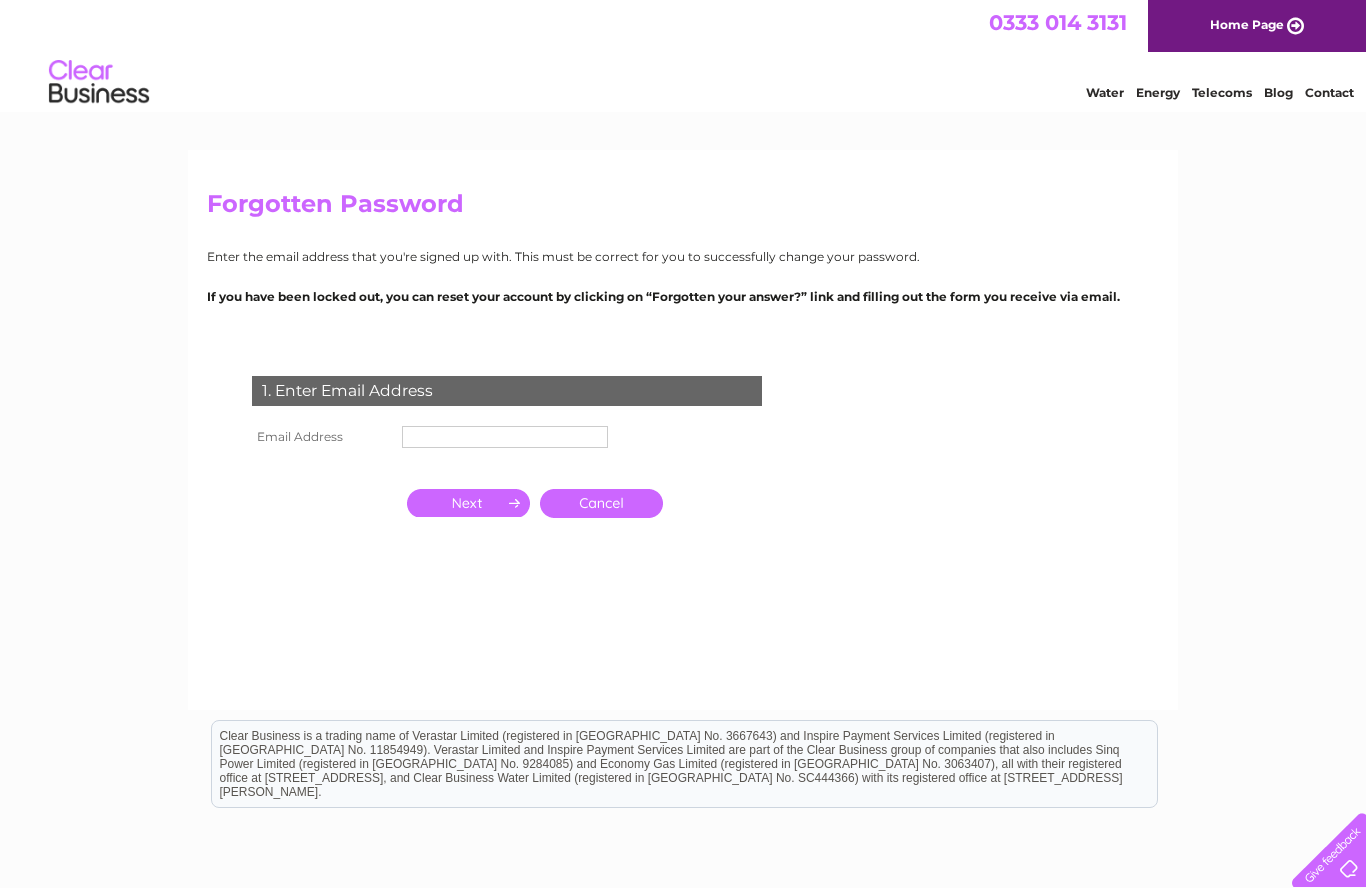 scroll, scrollTop: 0, scrollLeft: 0, axis: both 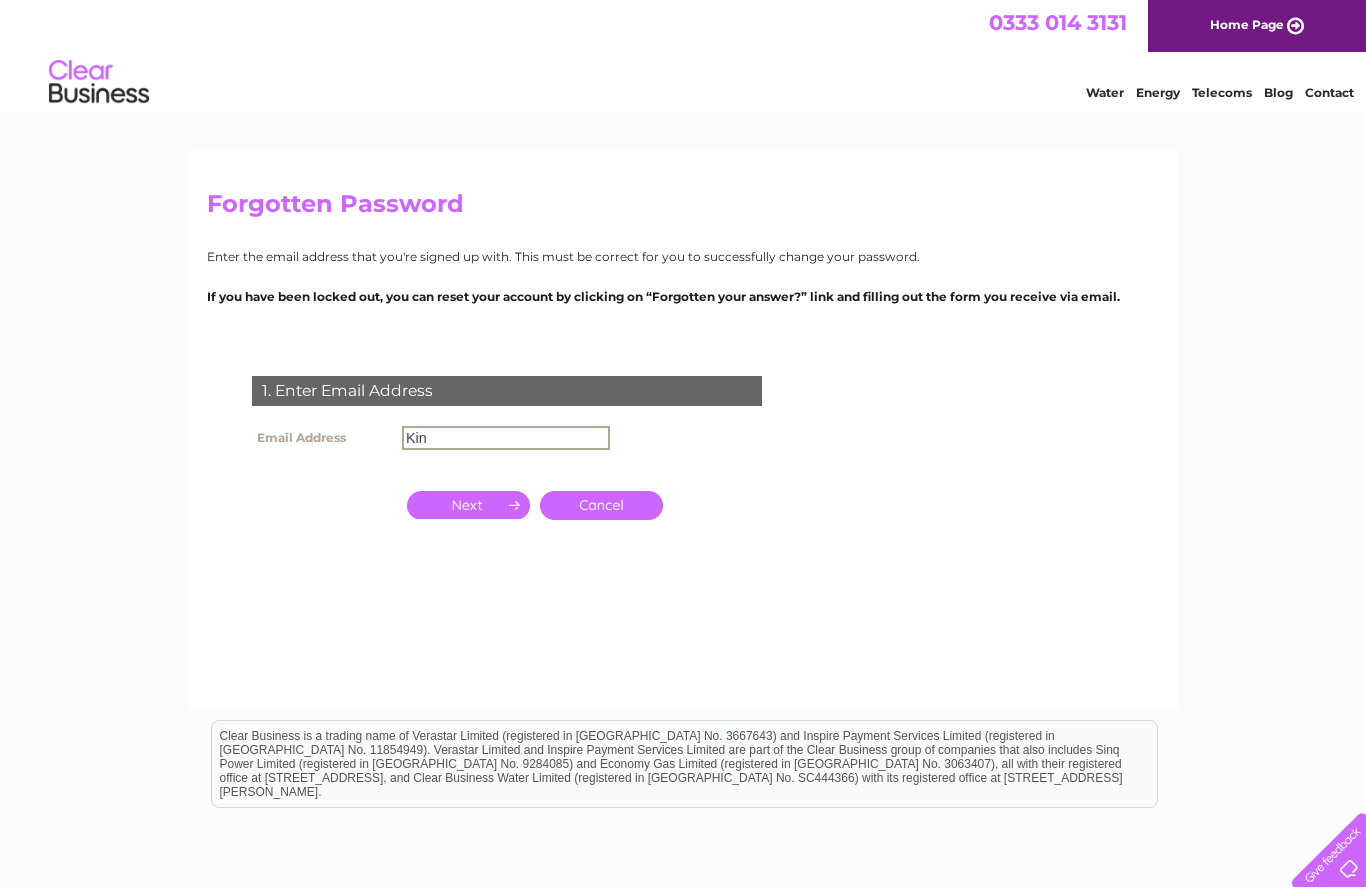 type on "Kin" 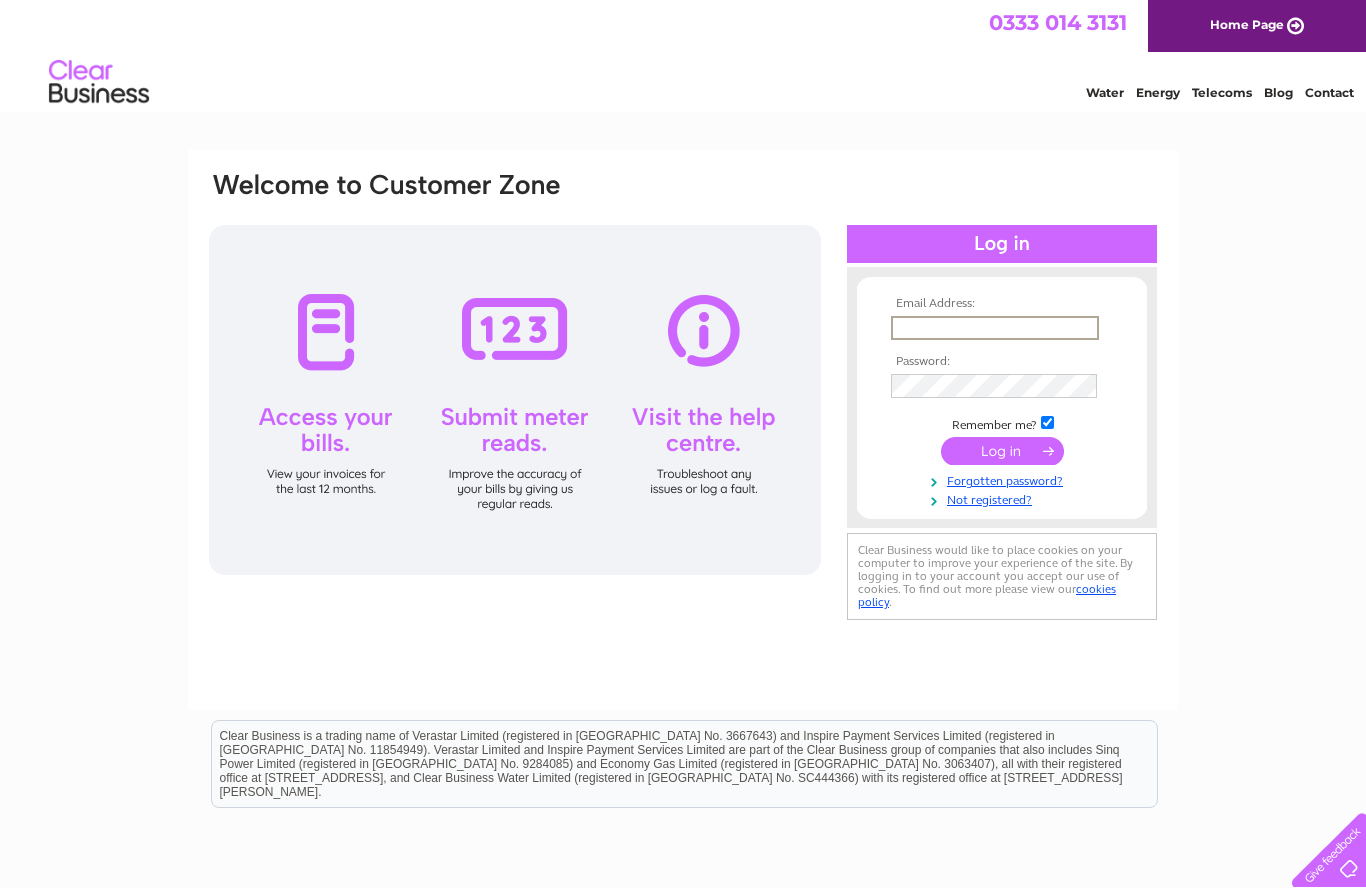 scroll, scrollTop: 0, scrollLeft: 0, axis: both 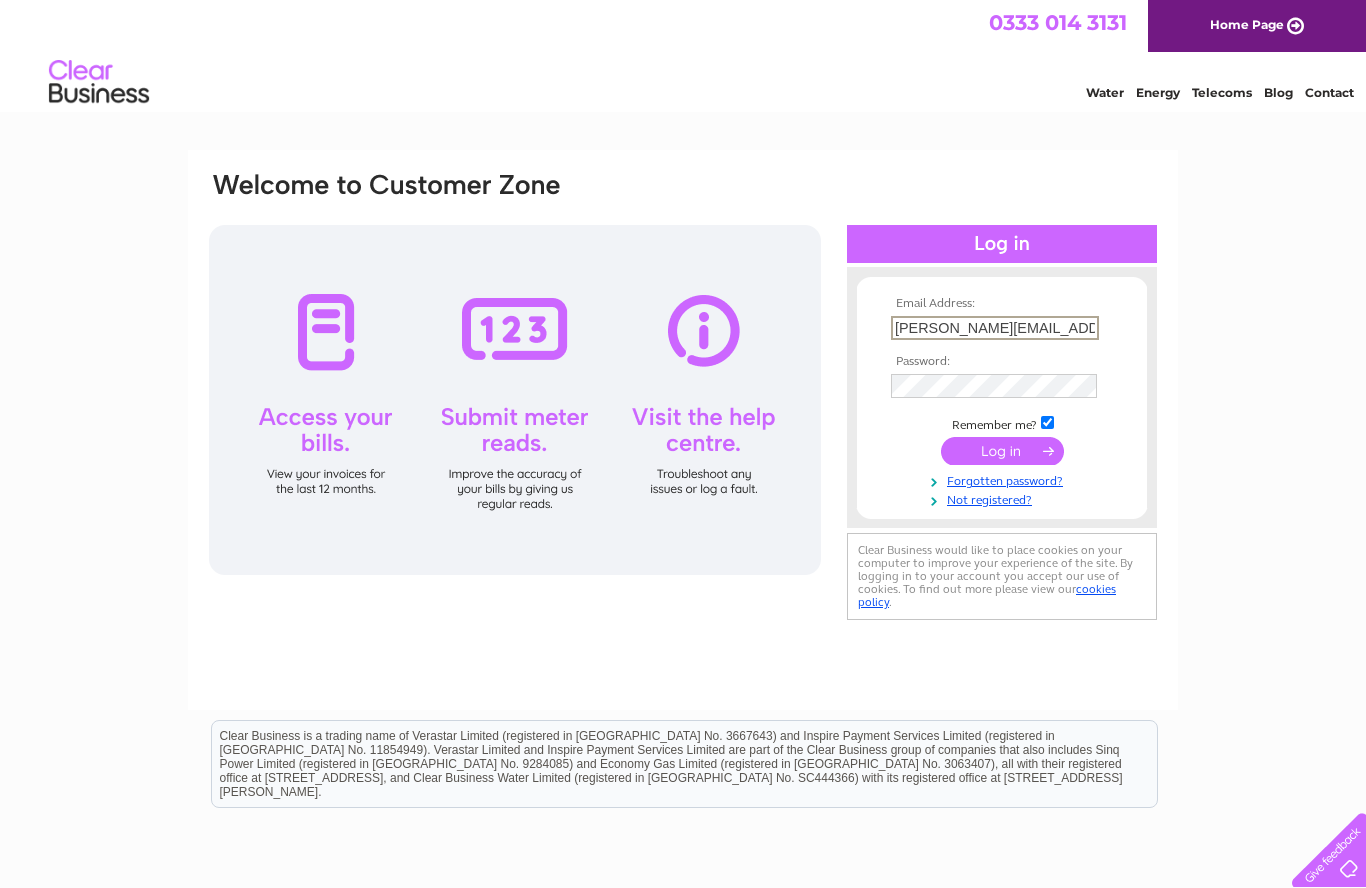 type on "[PERSON_NAME][EMAIL_ADDRESS][DOMAIN_NAME]" 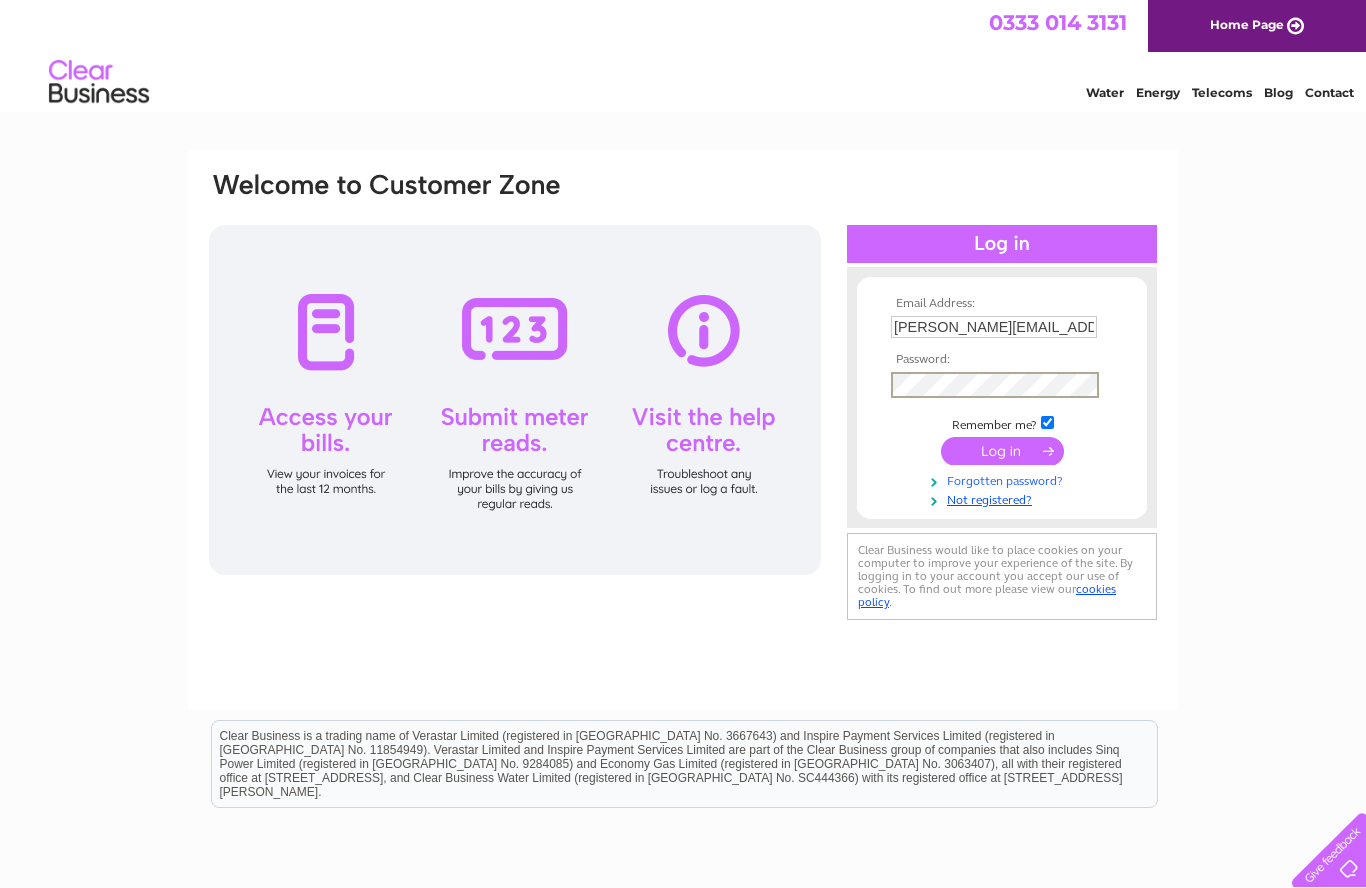 click on "Forgotten password?" at bounding box center [1004, 479] 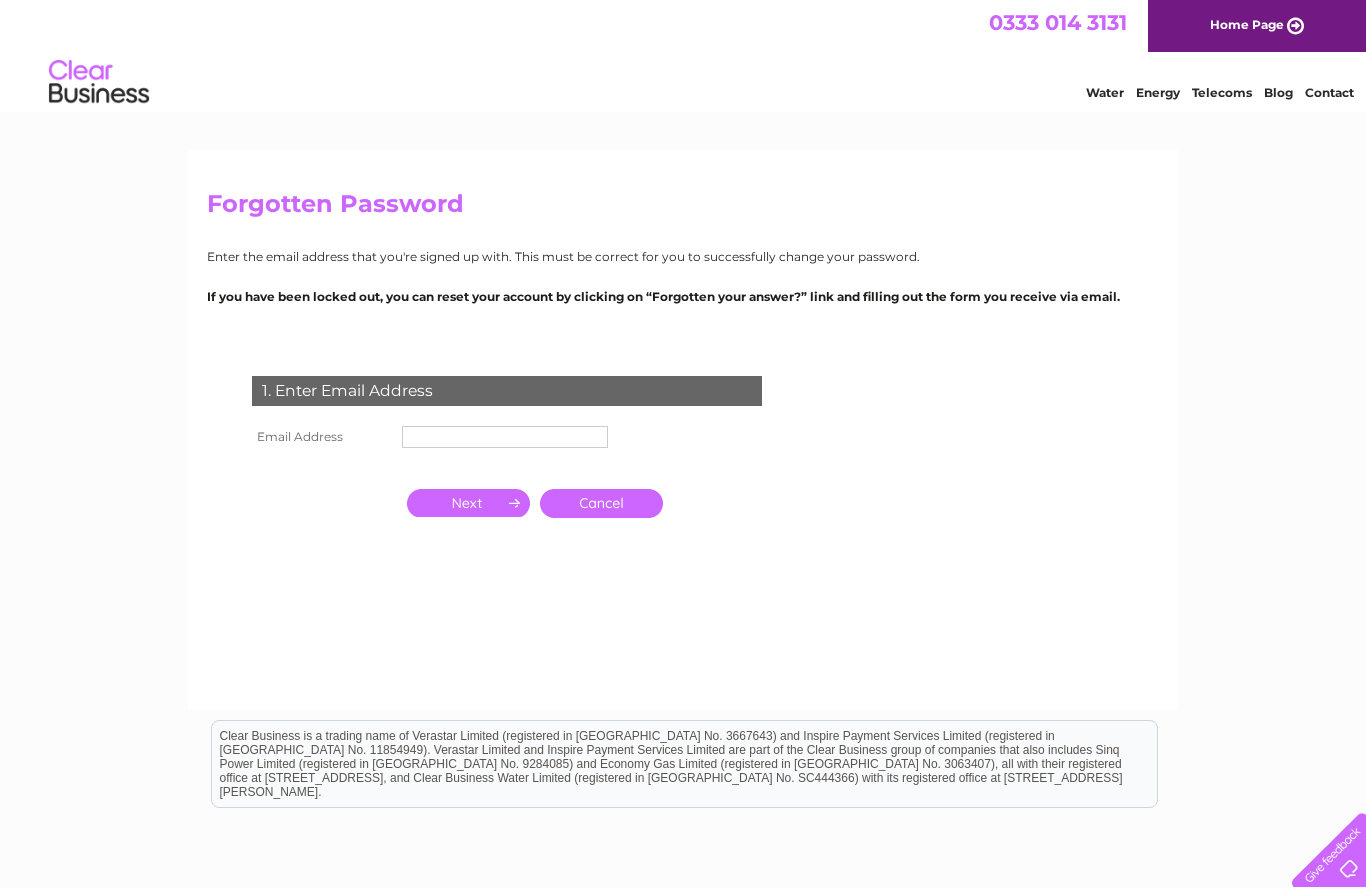 scroll, scrollTop: 0, scrollLeft: 0, axis: both 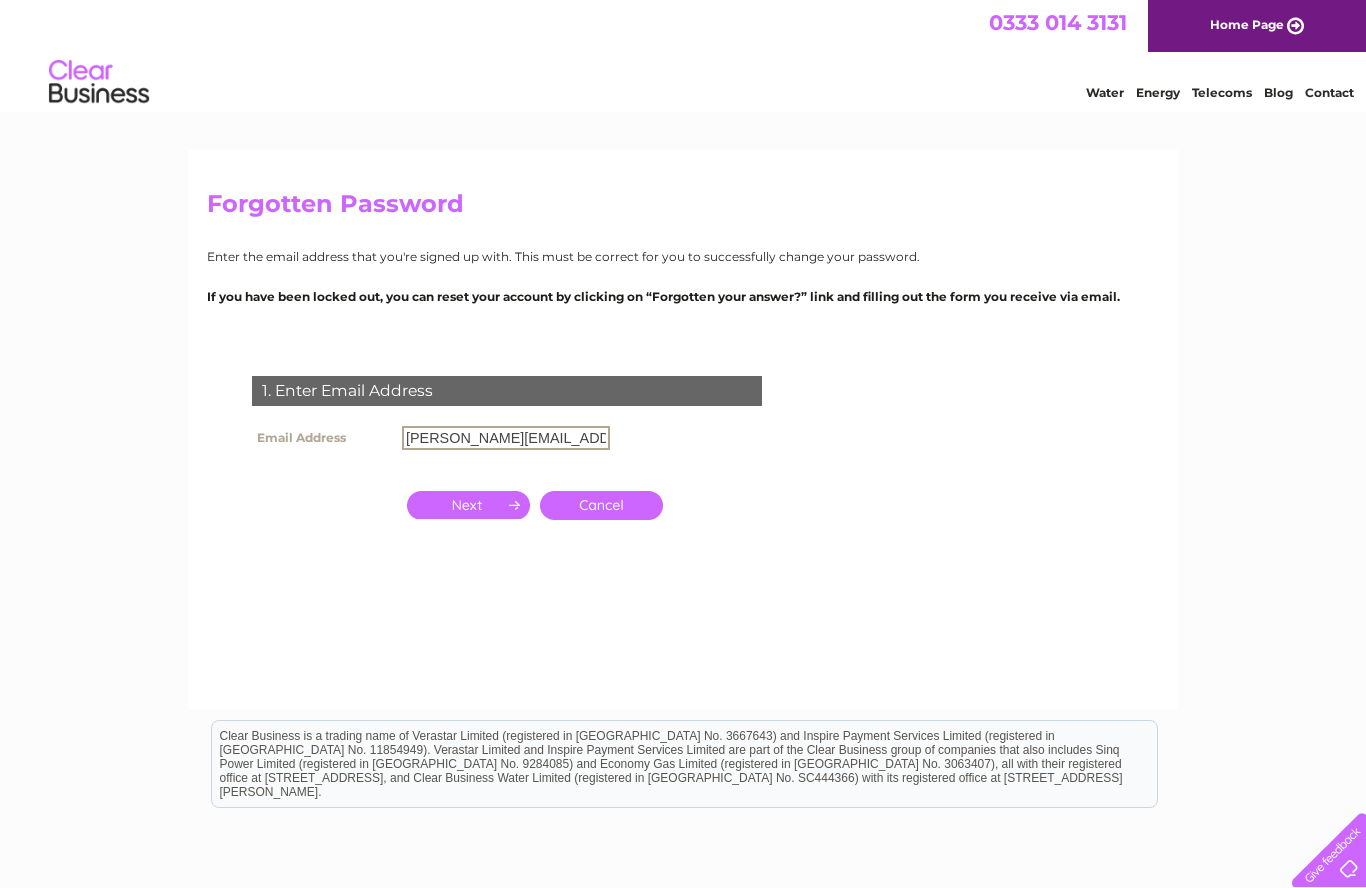 type on "[PERSON_NAME][EMAIL_ADDRESS][DOMAIN_NAME]" 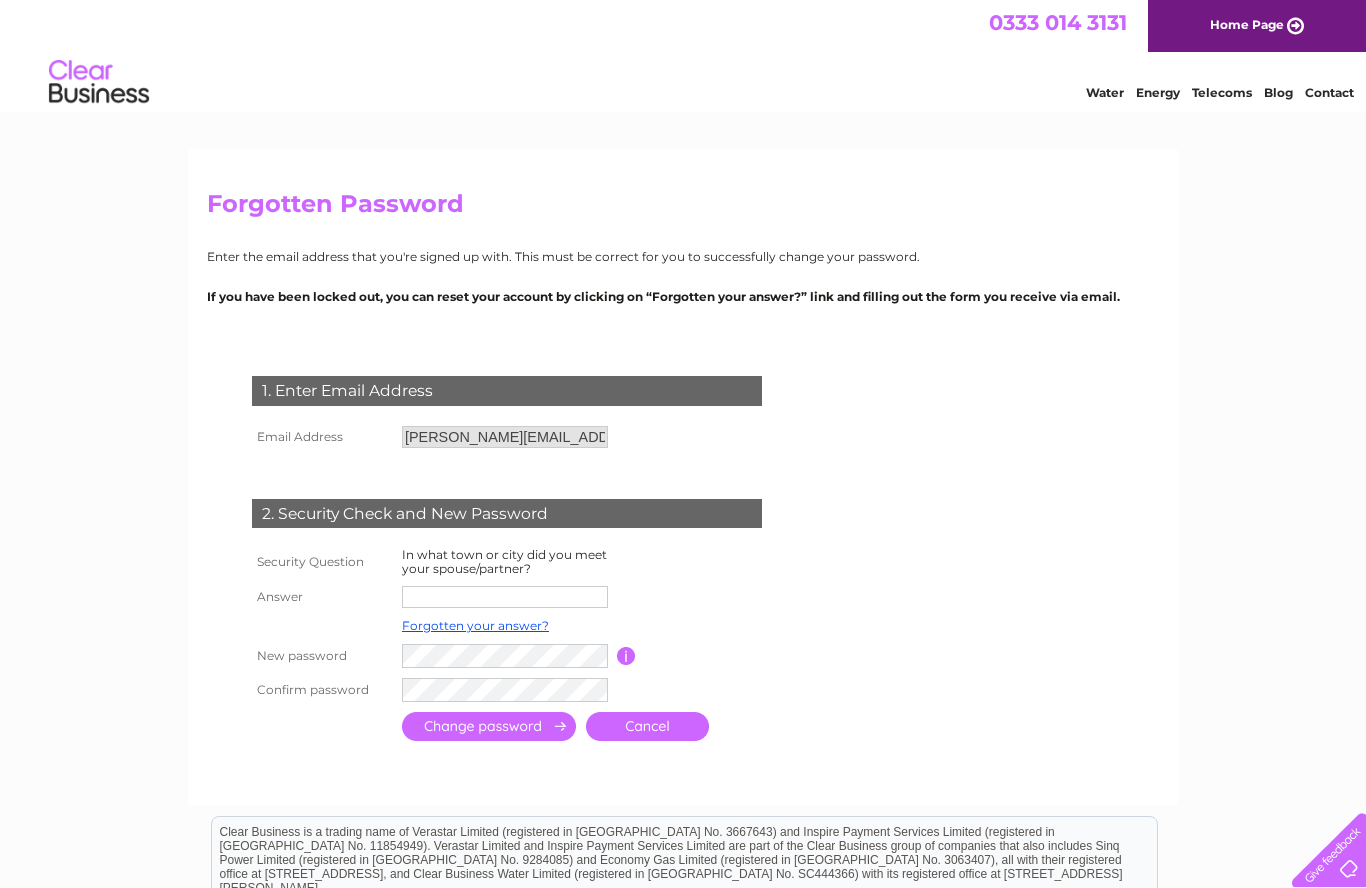 click at bounding box center (505, 597) 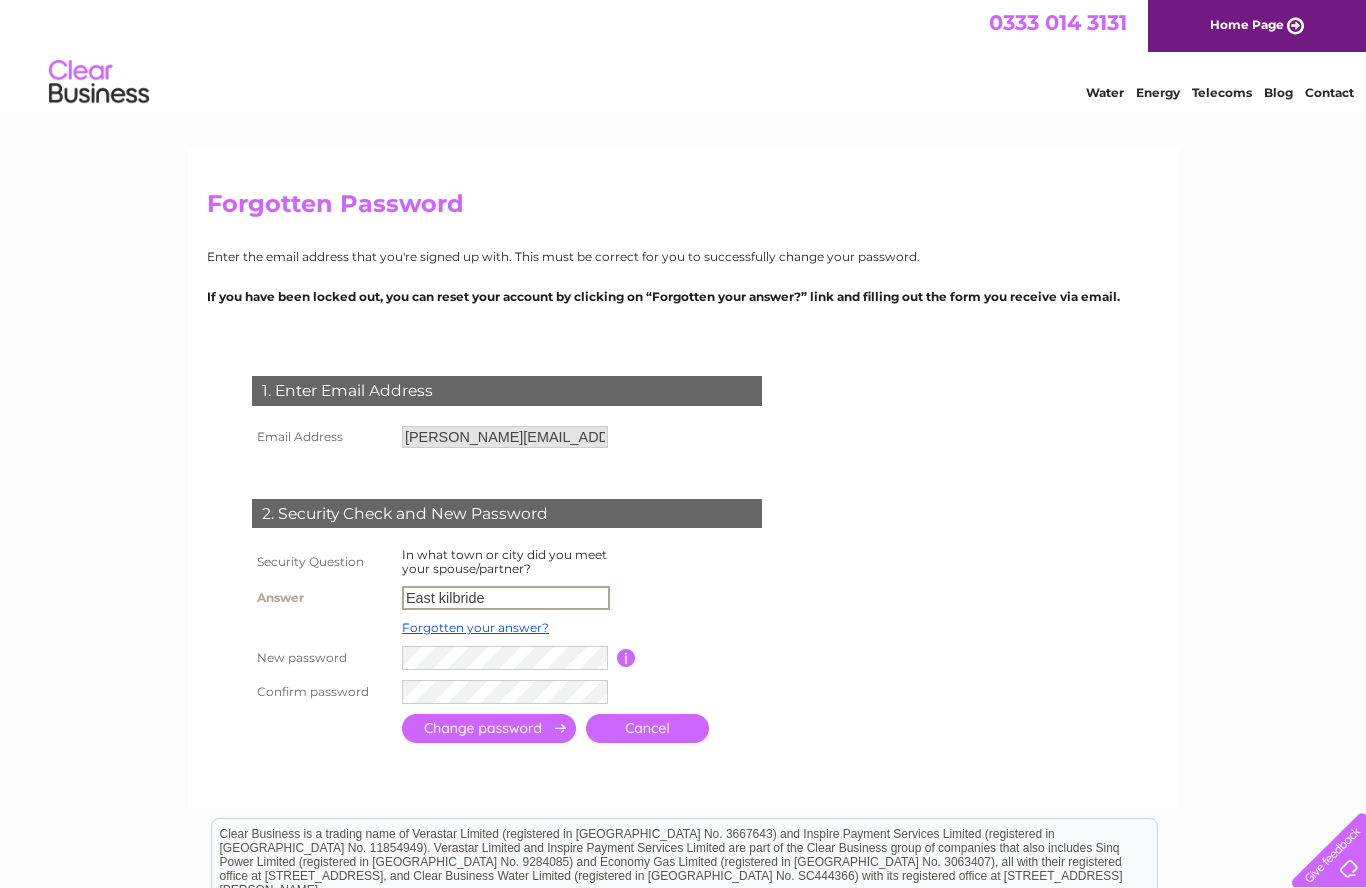 type on "East kilbride" 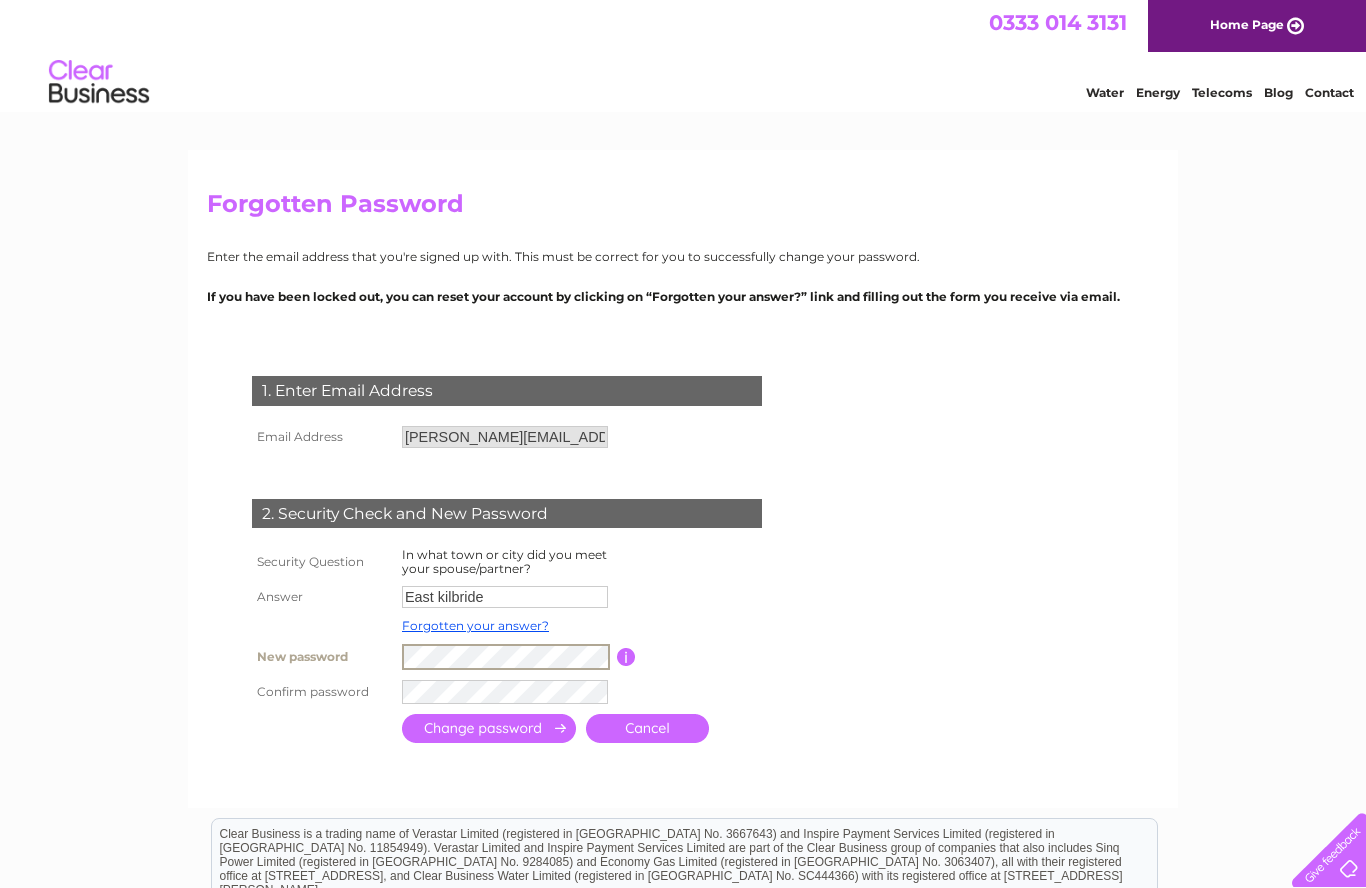 click at bounding box center [626, 657] 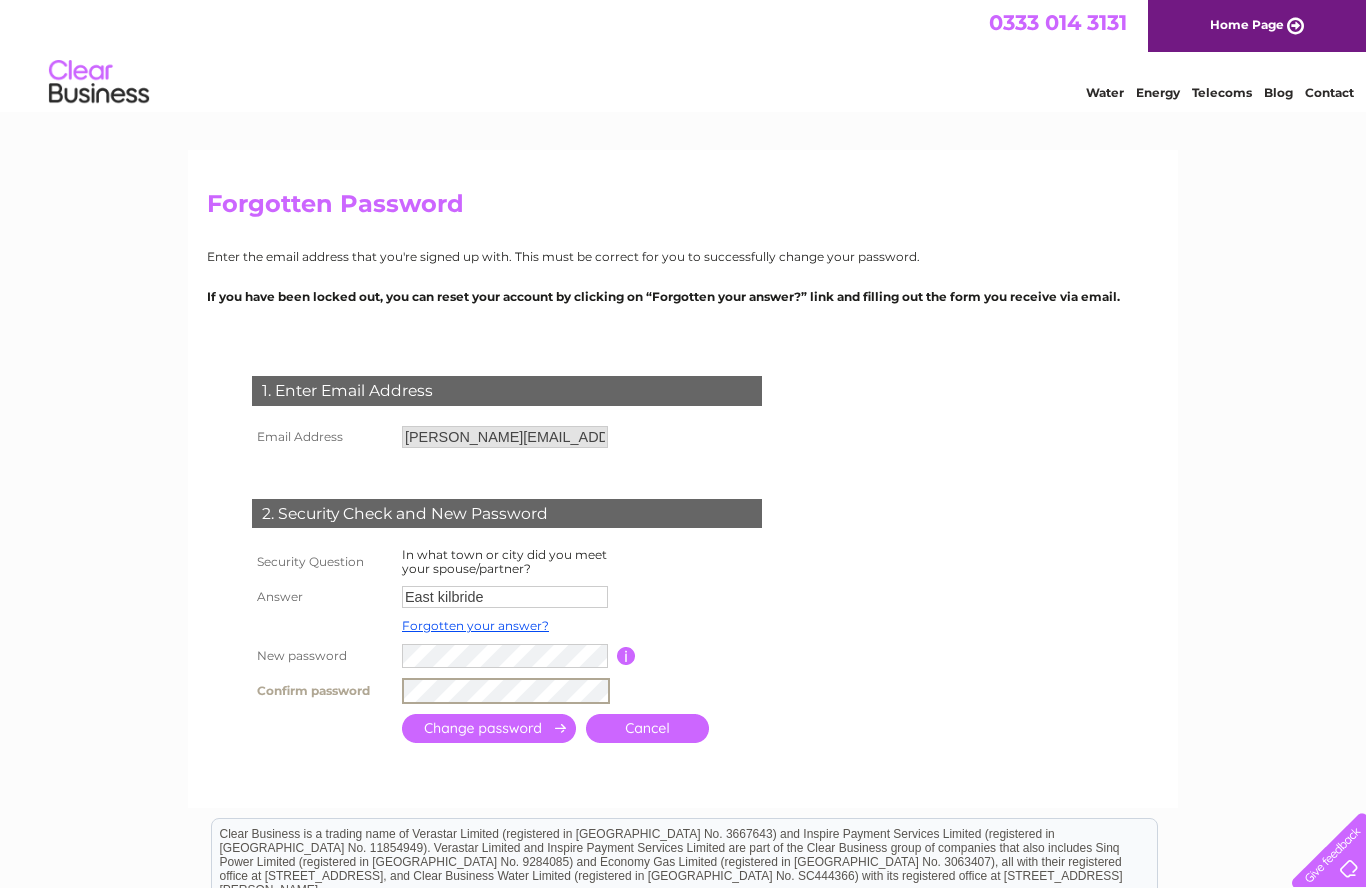 click on "1. Enter Email Address
Email Address
Liztennyson@hotmail.co.uk
Cancel" at bounding box center [683, 562] 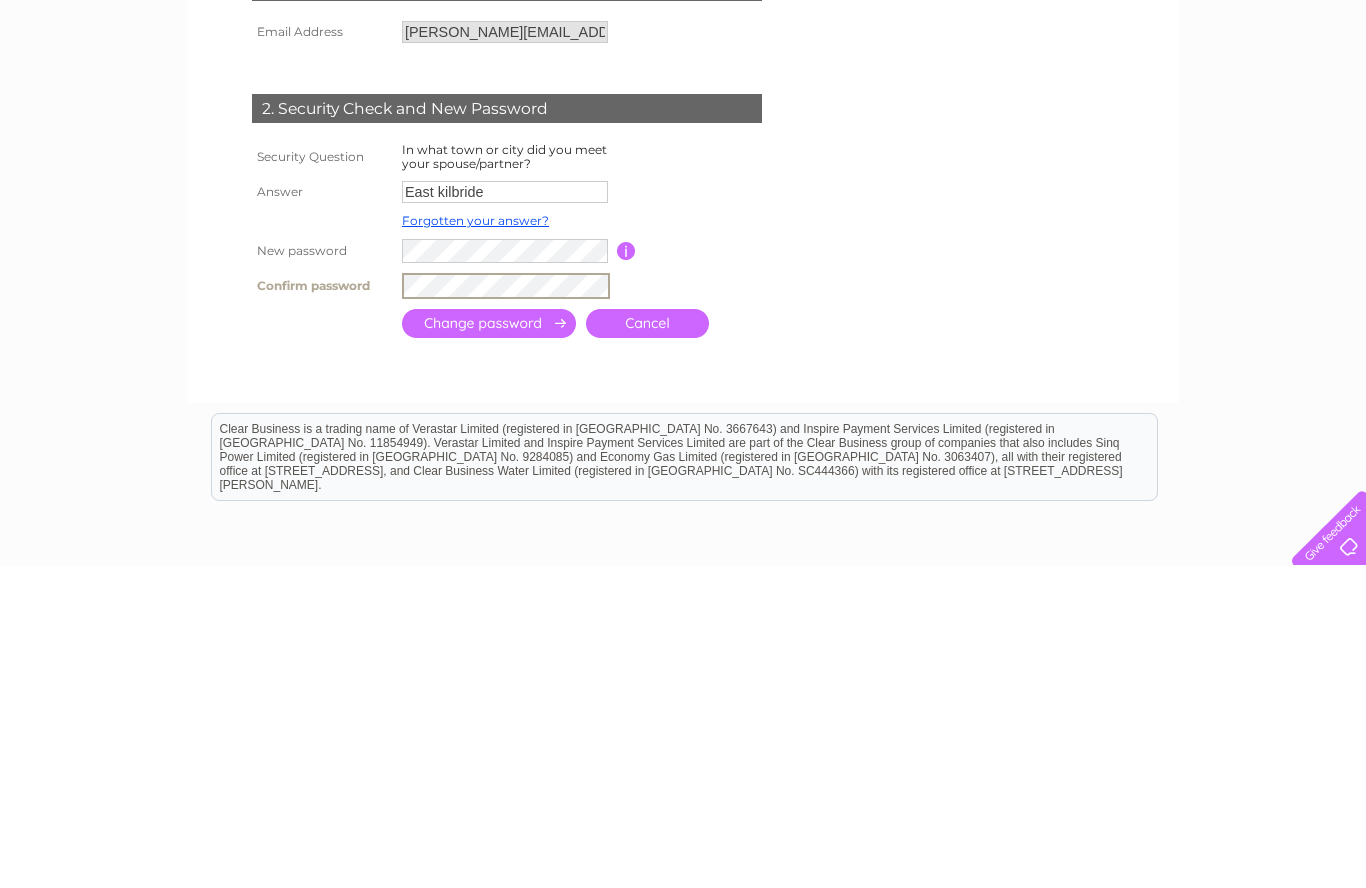 click at bounding box center [626, 573] 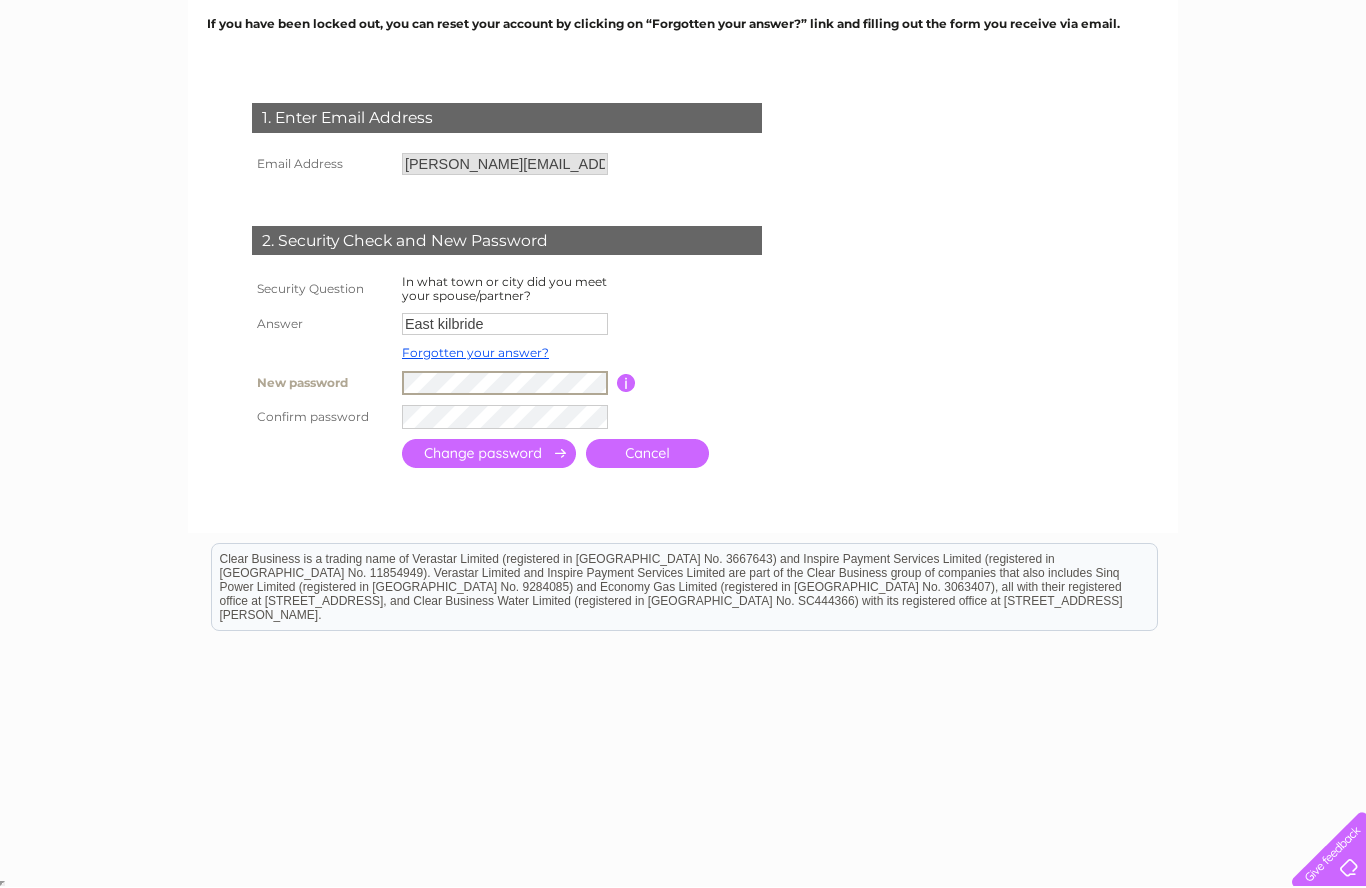 scroll, scrollTop: 273, scrollLeft: 0, axis: vertical 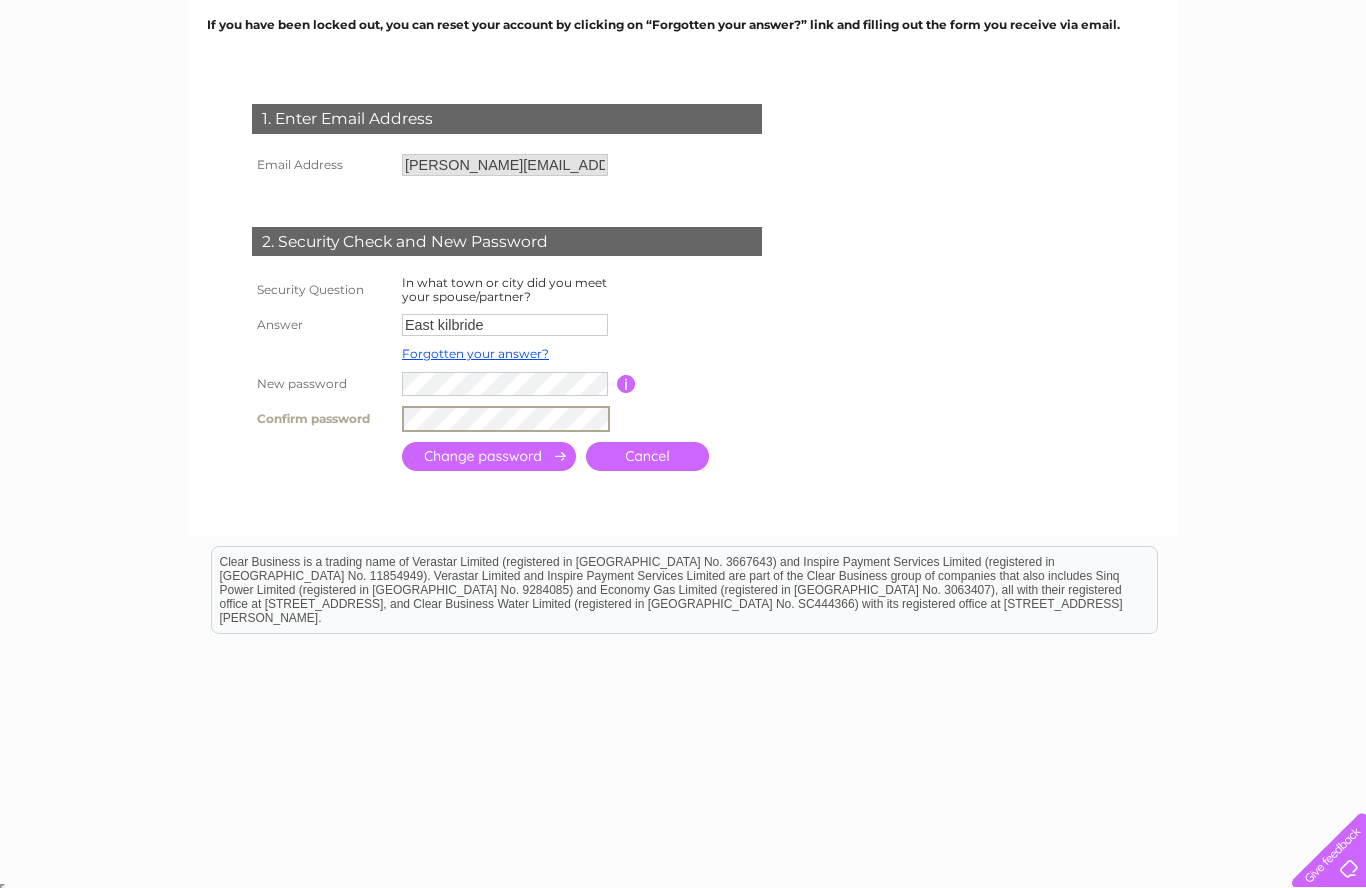 click at bounding box center (489, 456) 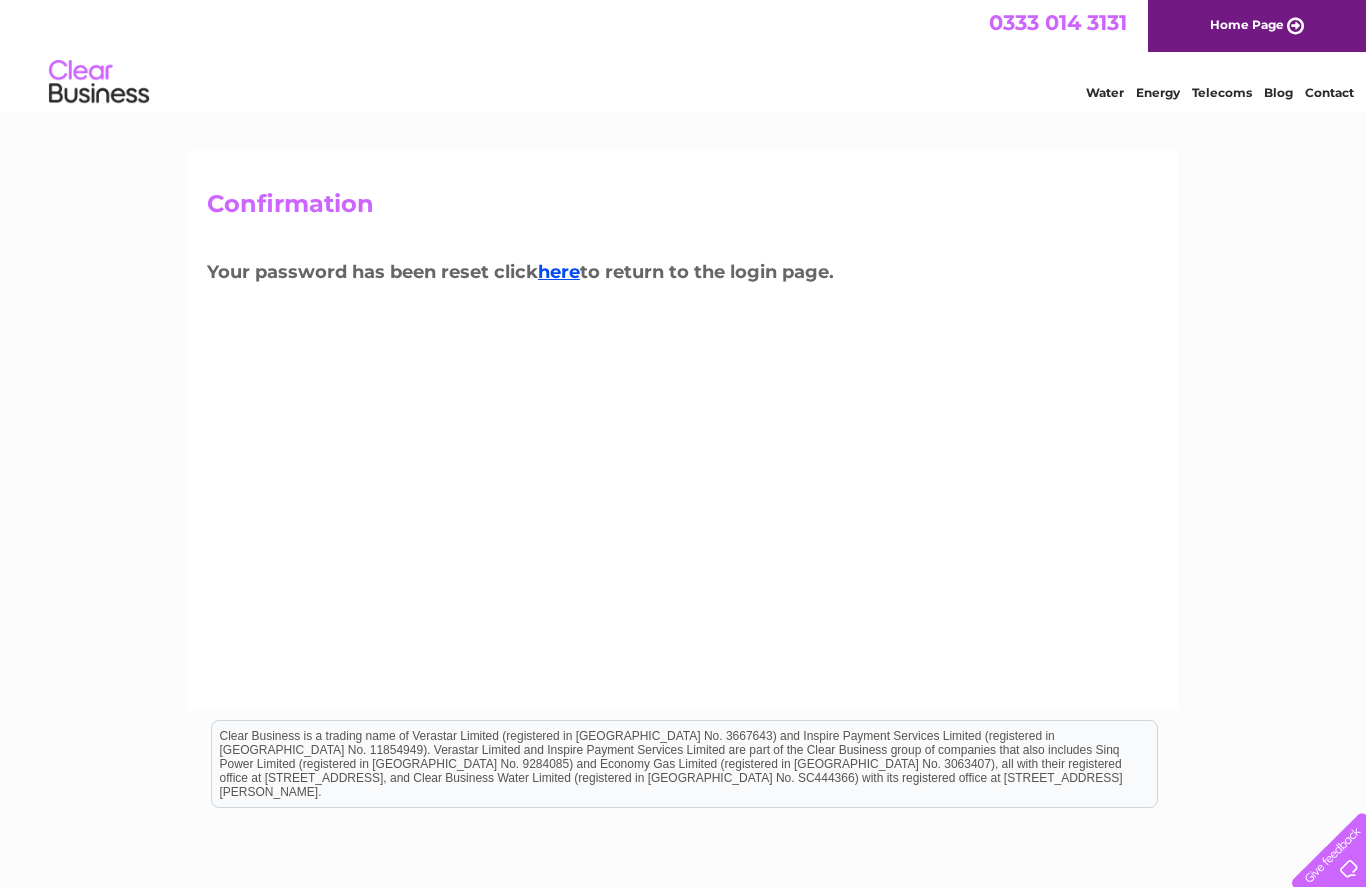scroll, scrollTop: 0, scrollLeft: 0, axis: both 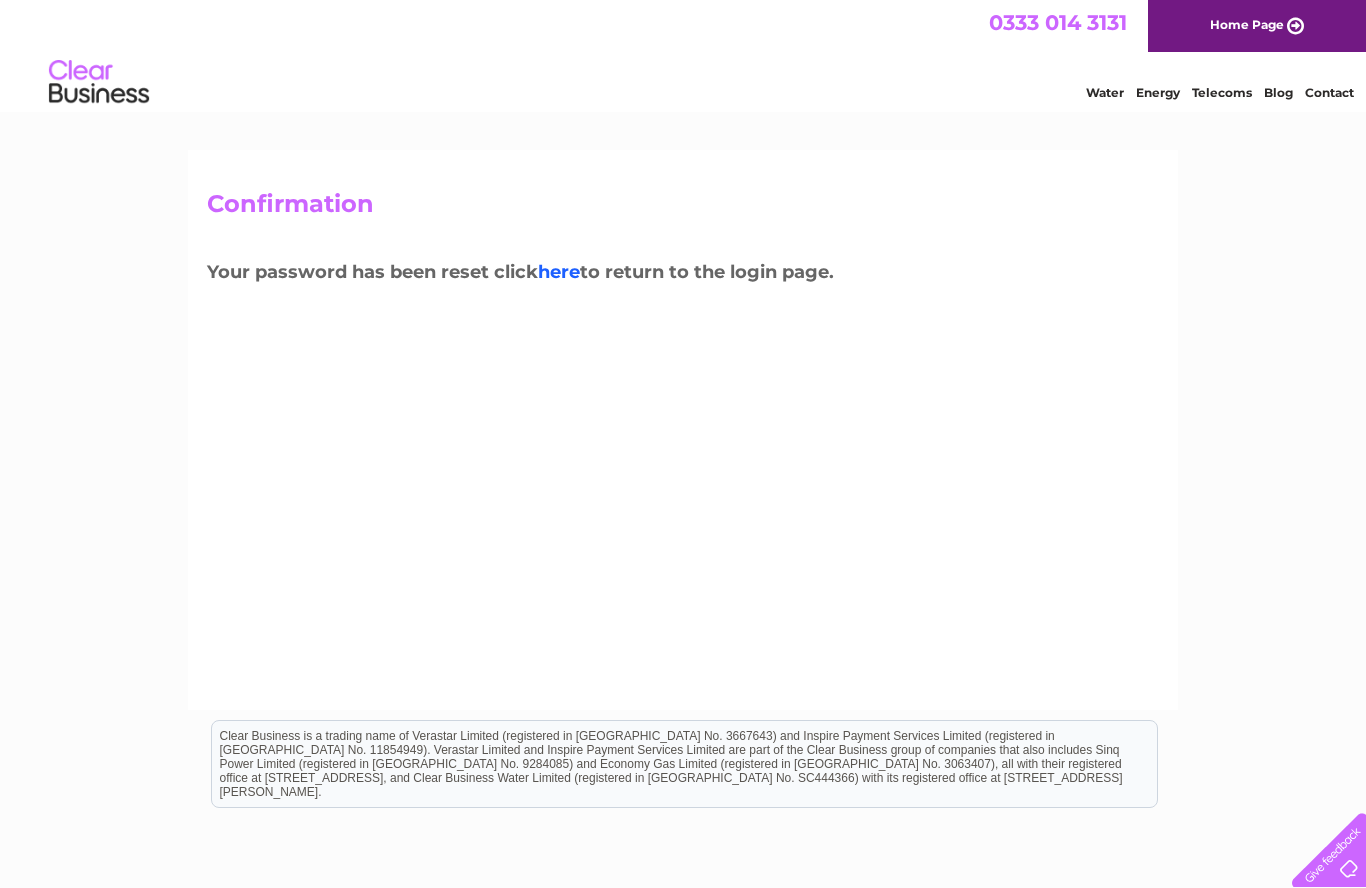 click on "here" at bounding box center (559, 272) 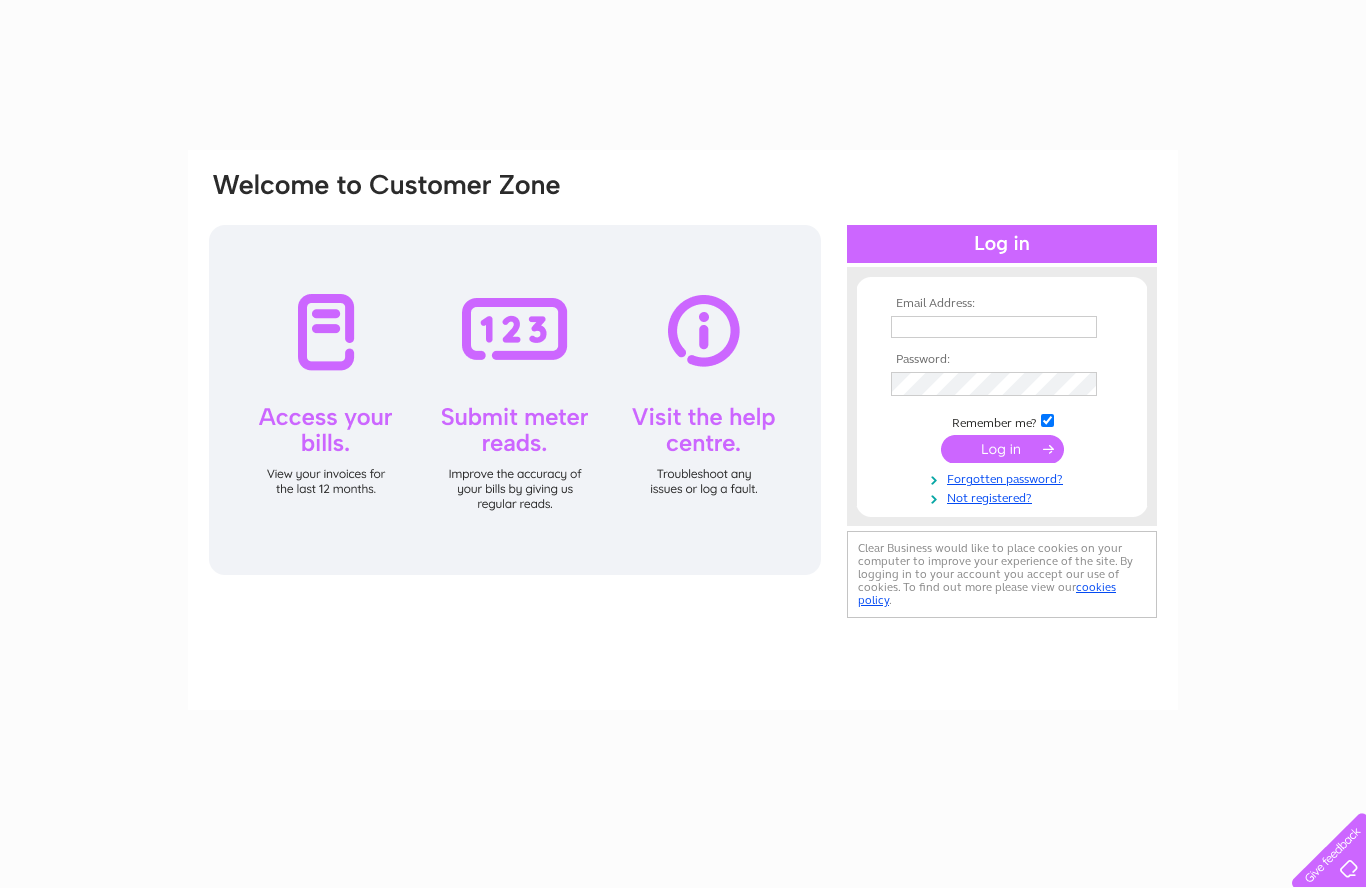 scroll, scrollTop: 0, scrollLeft: 0, axis: both 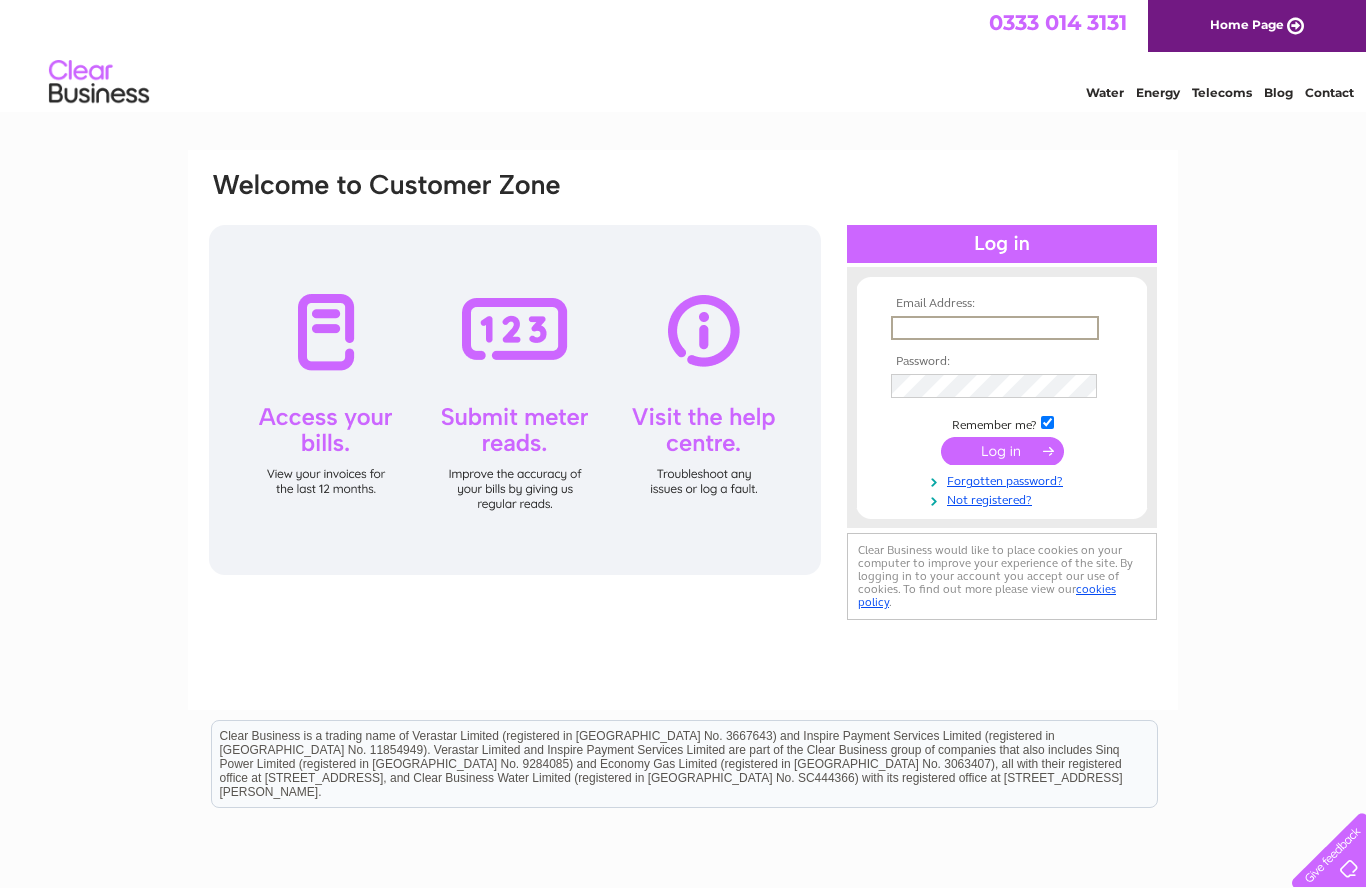 type on "[PERSON_NAME][EMAIL_ADDRESS][DOMAIN_NAME]" 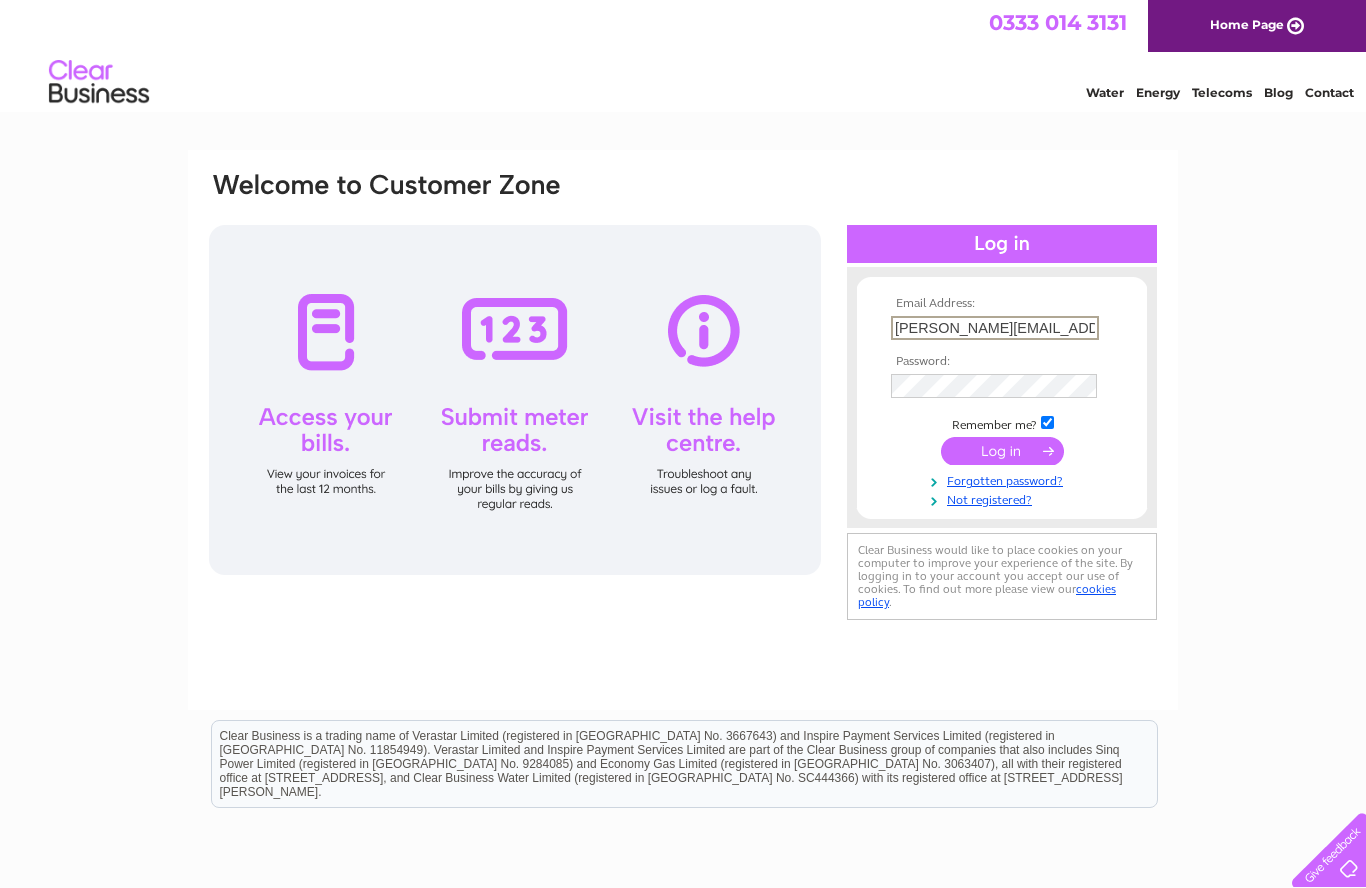 click at bounding box center (1002, 451) 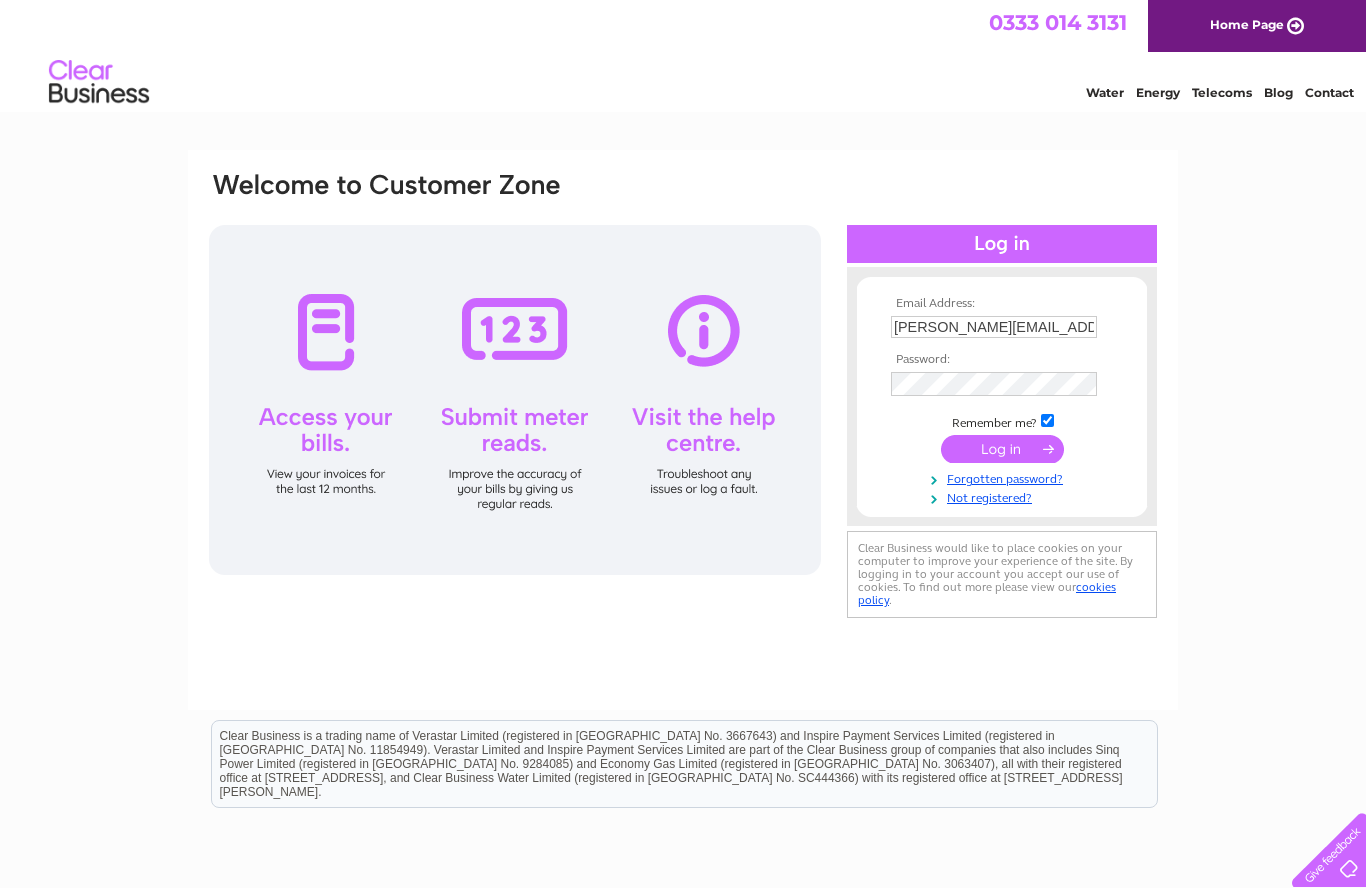 click at bounding box center [1002, 449] 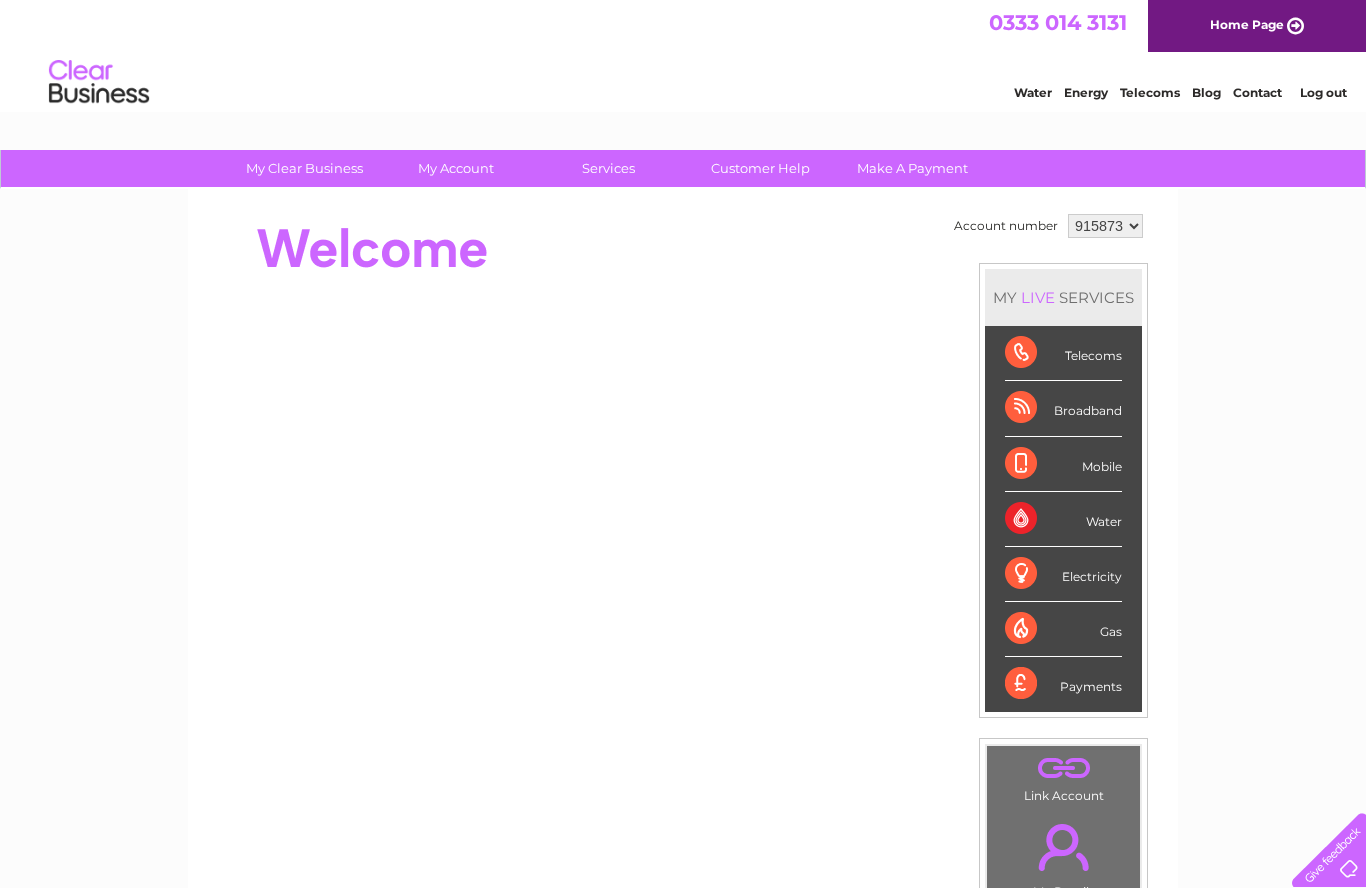 scroll, scrollTop: 0, scrollLeft: 0, axis: both 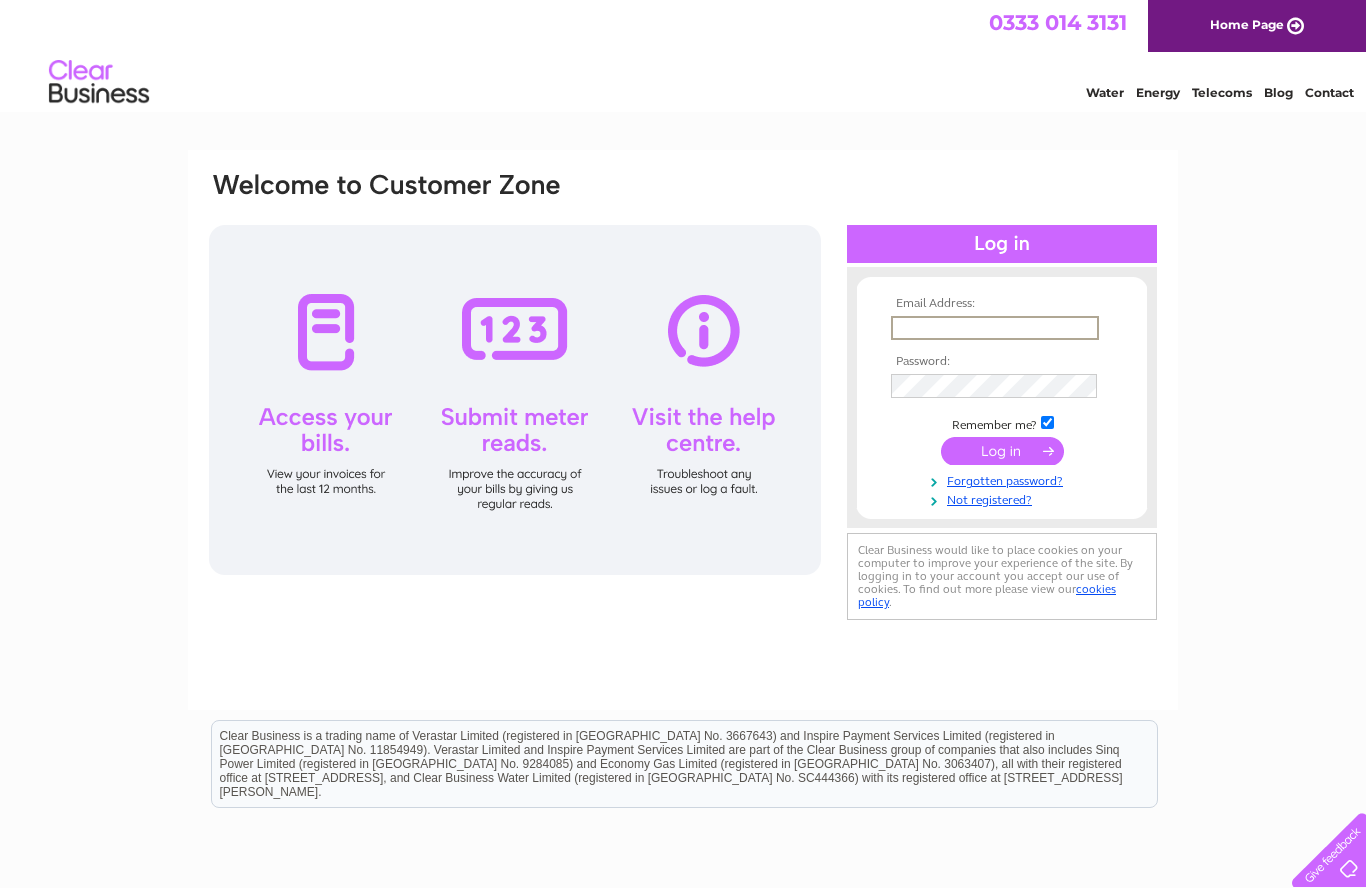 click on "Home Page" at bounding box center (1257, 26) 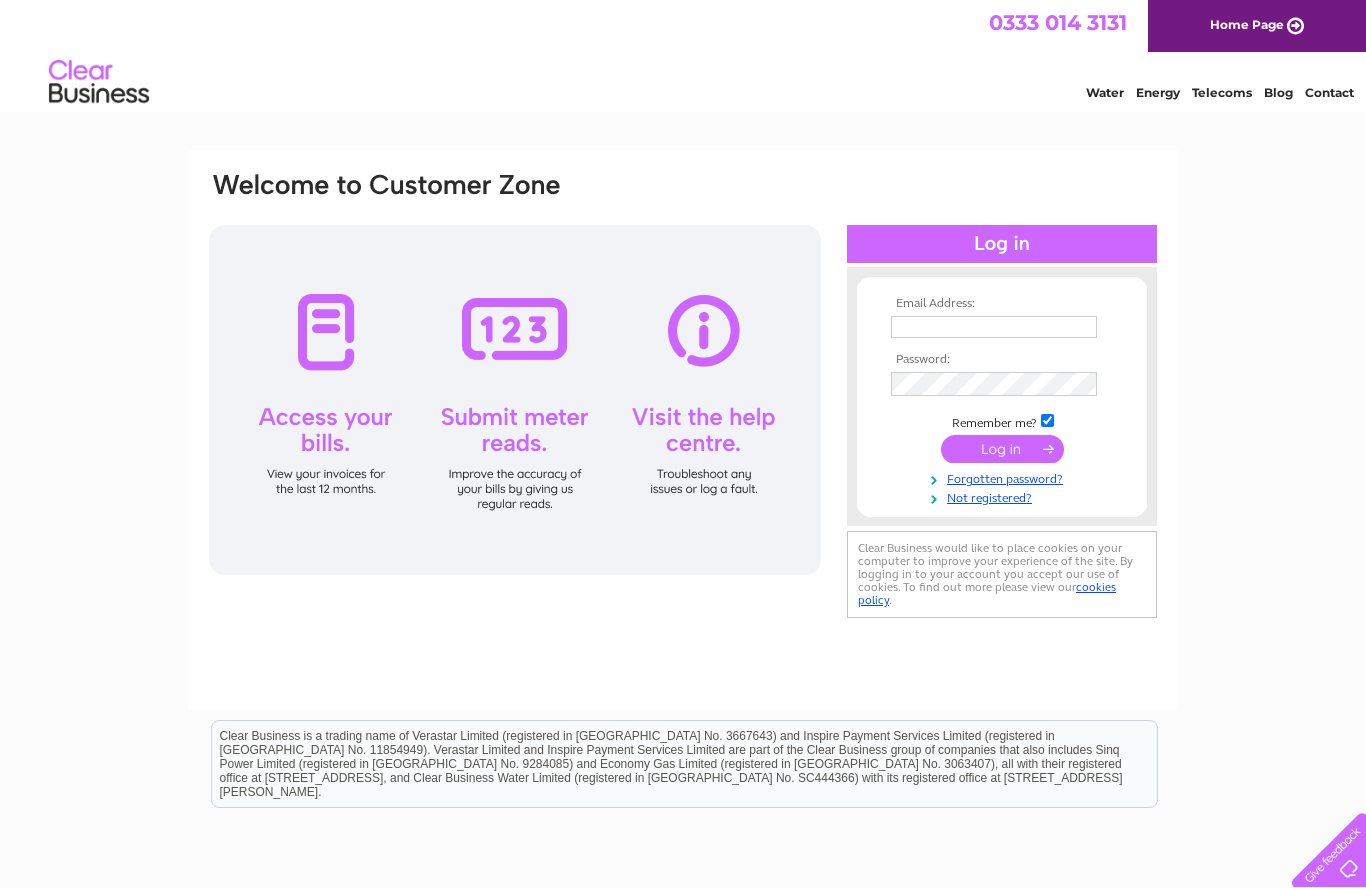 click on "Water" at bounding box center [1105, 92] 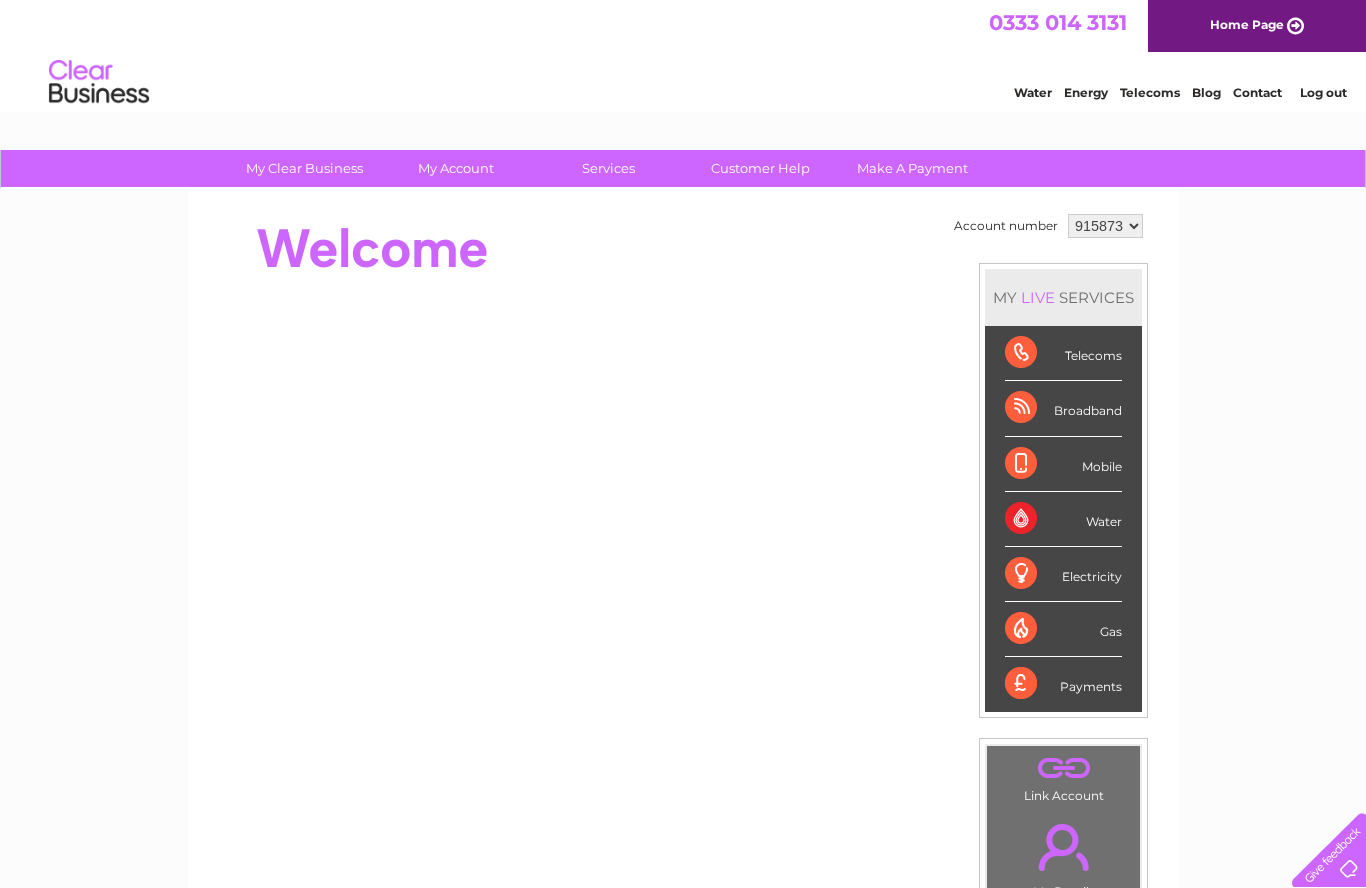 scroll, scrollTop: 0, scrollLeft: 0, axis: both 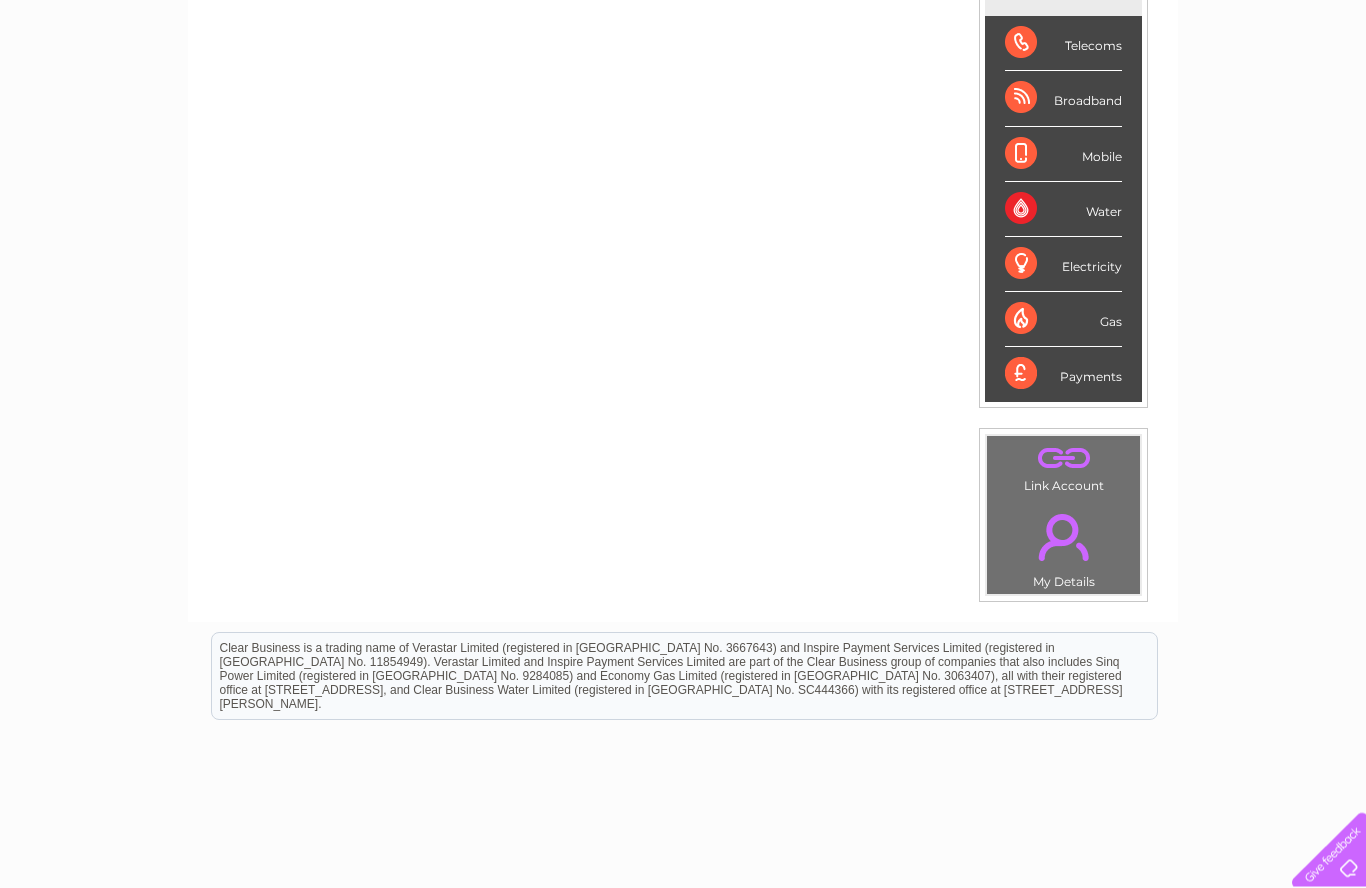 click on "." at bounding box center (1063, 538) 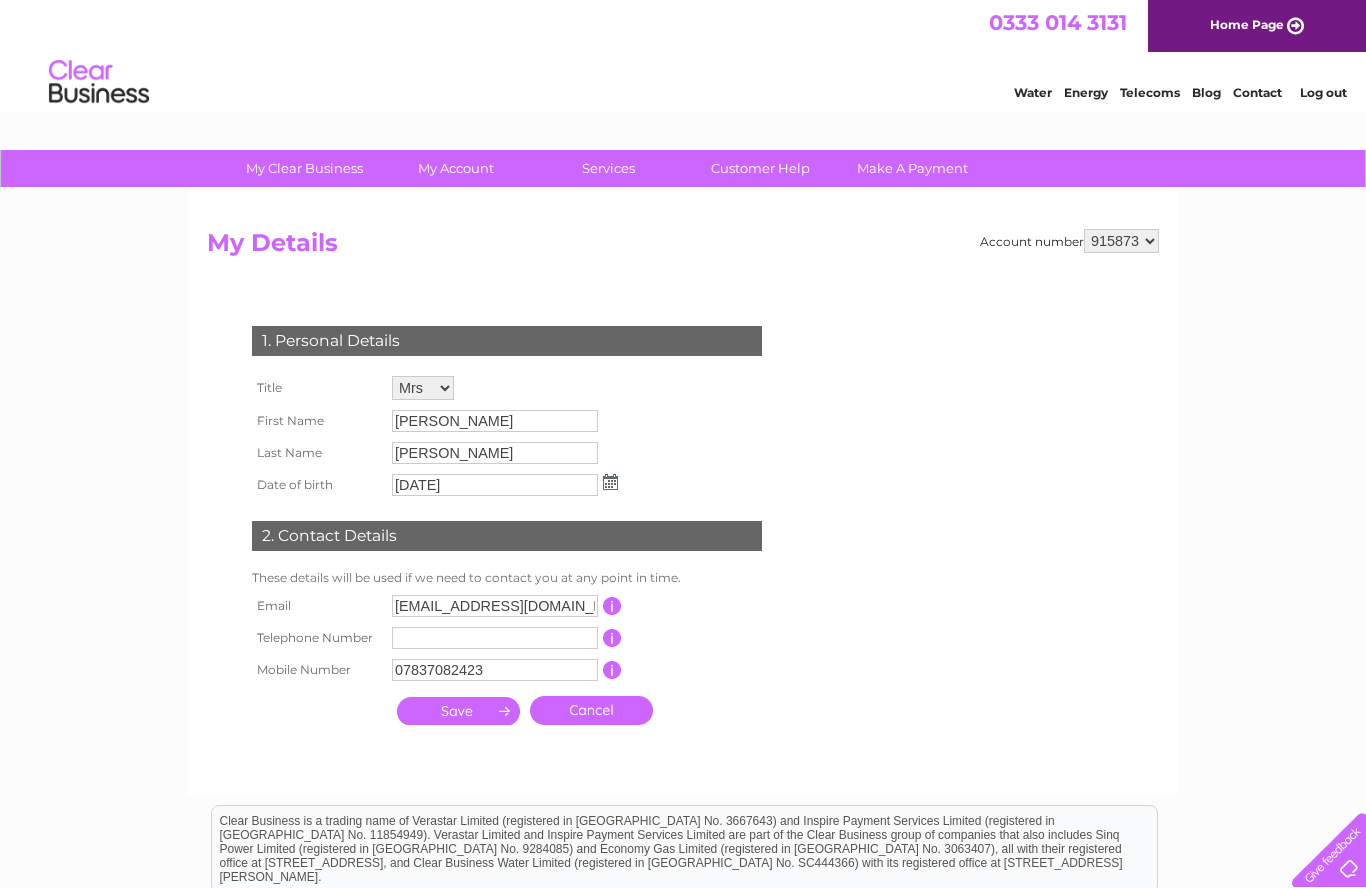scroll, scrollTop: 0, scrollLeft: 0, axis: both 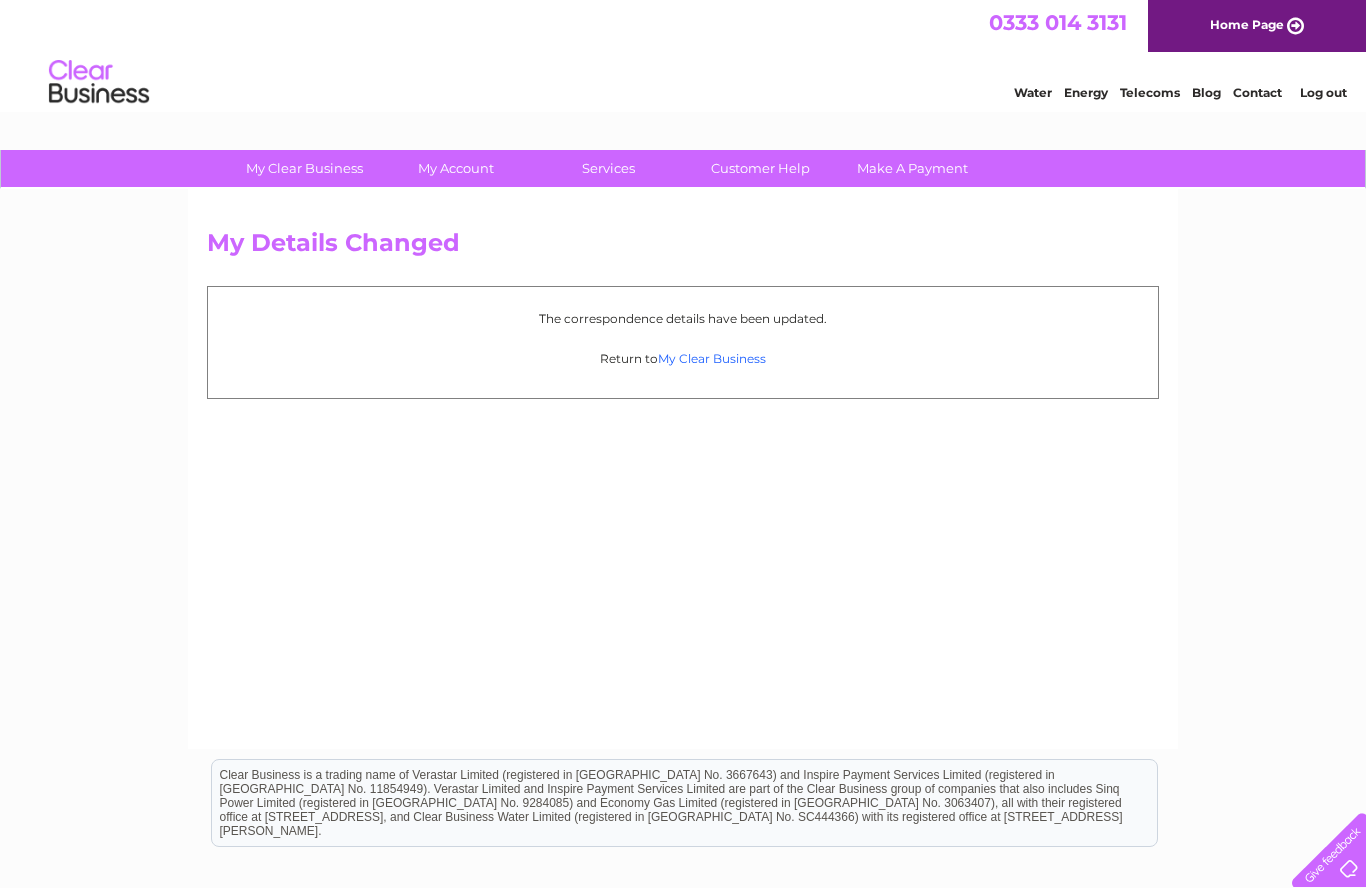 click on "My Clear Business" at bounding box center [712, 358] 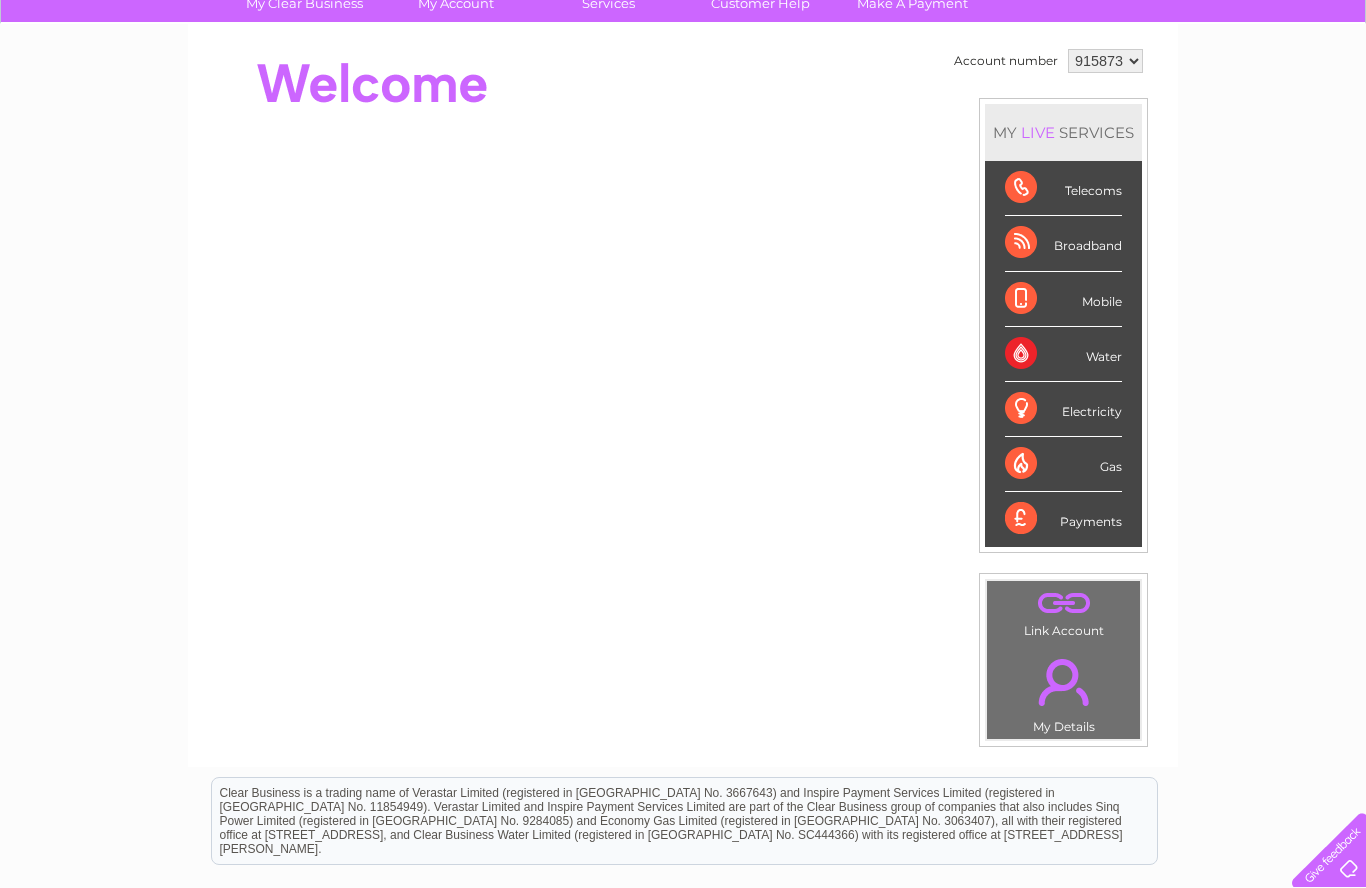 scroll, scrollTop: 153, scrollLeft: 0, axis: vertical 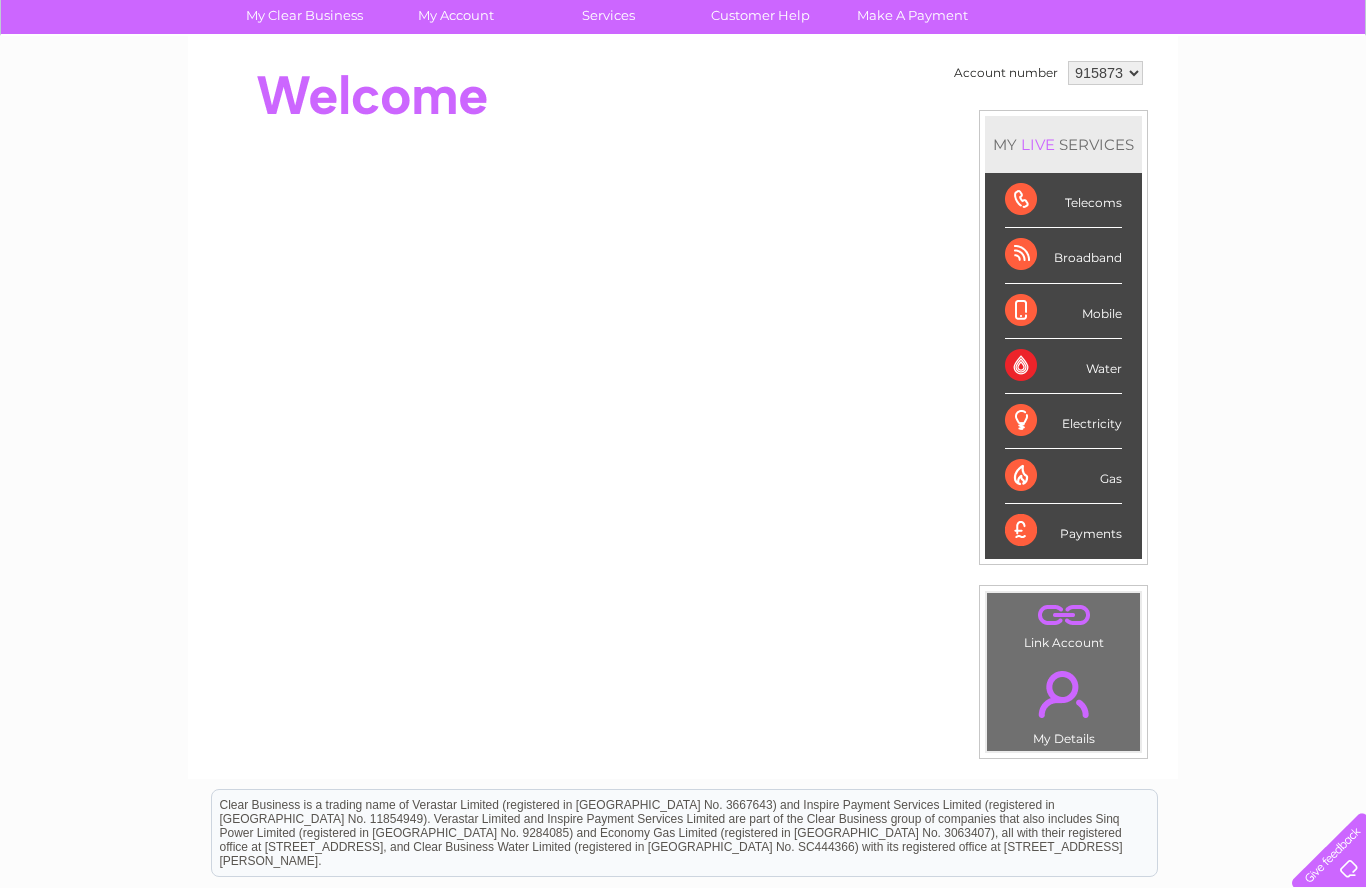 click on "Water" at bounding box center (1063, 366) 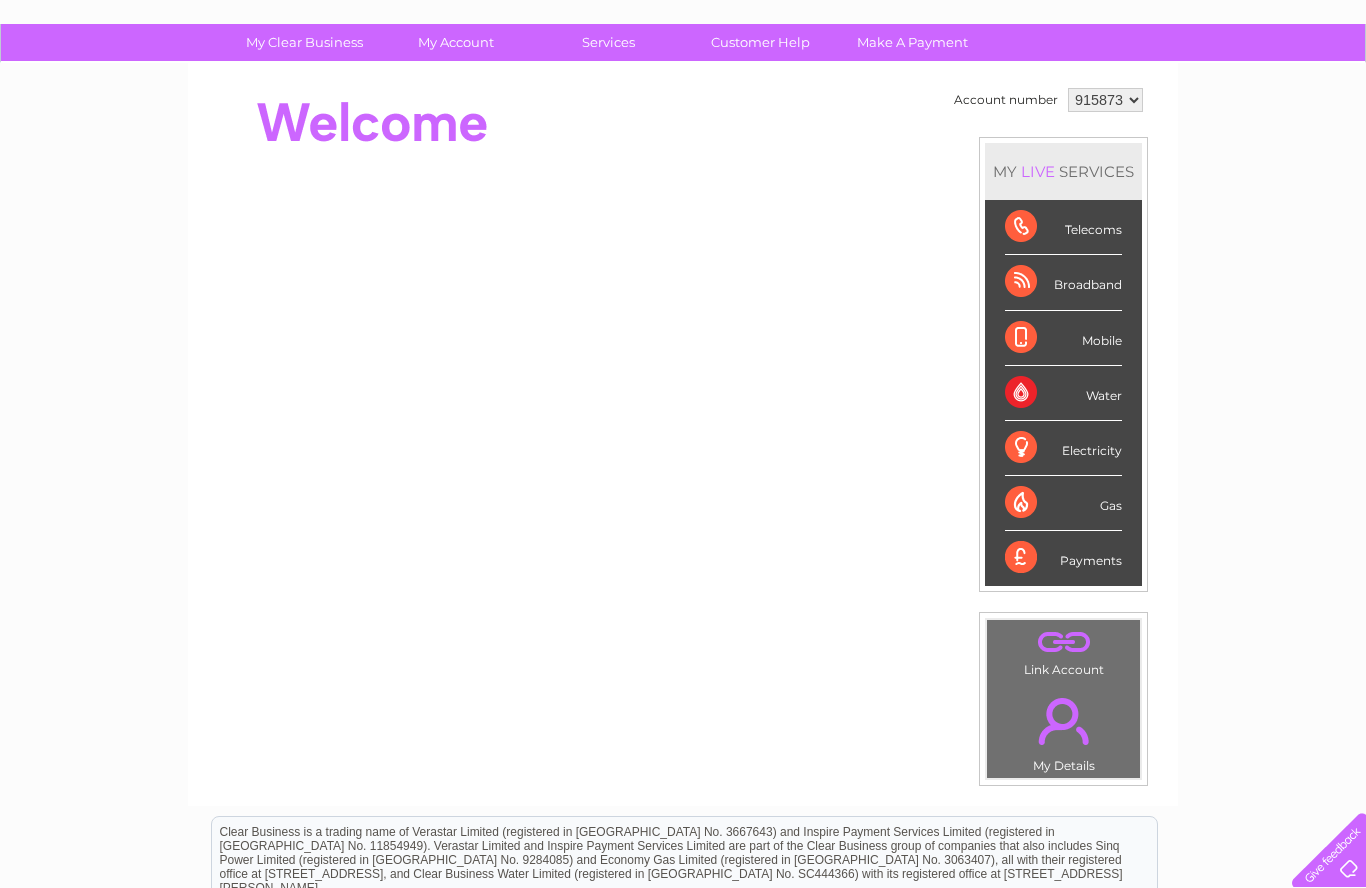 scroll, scrollTop: 0, scrollLeft: 0, axis: both 